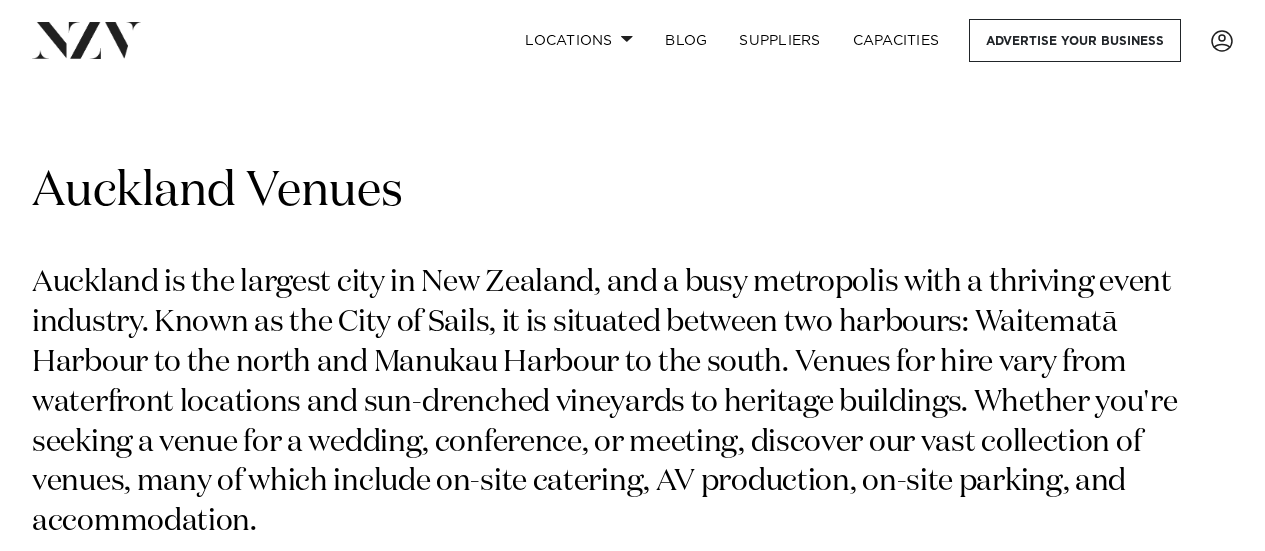 scroll, scrollTop: 0, scrollLeft: 0, axis: both 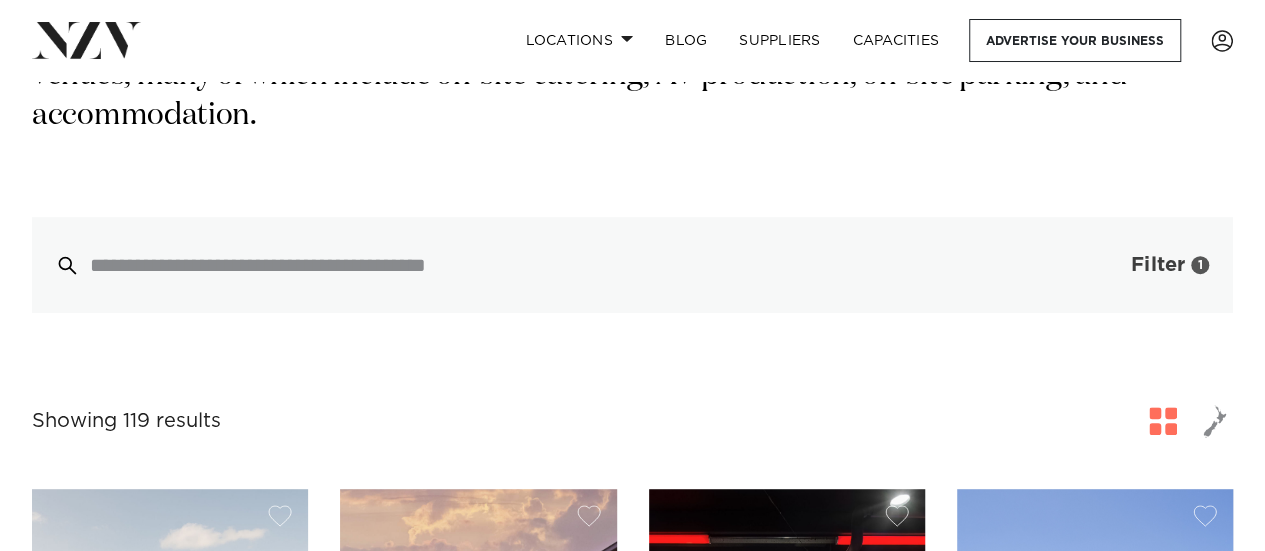 click on "Filter 1" at bounding box center (1150, 265) 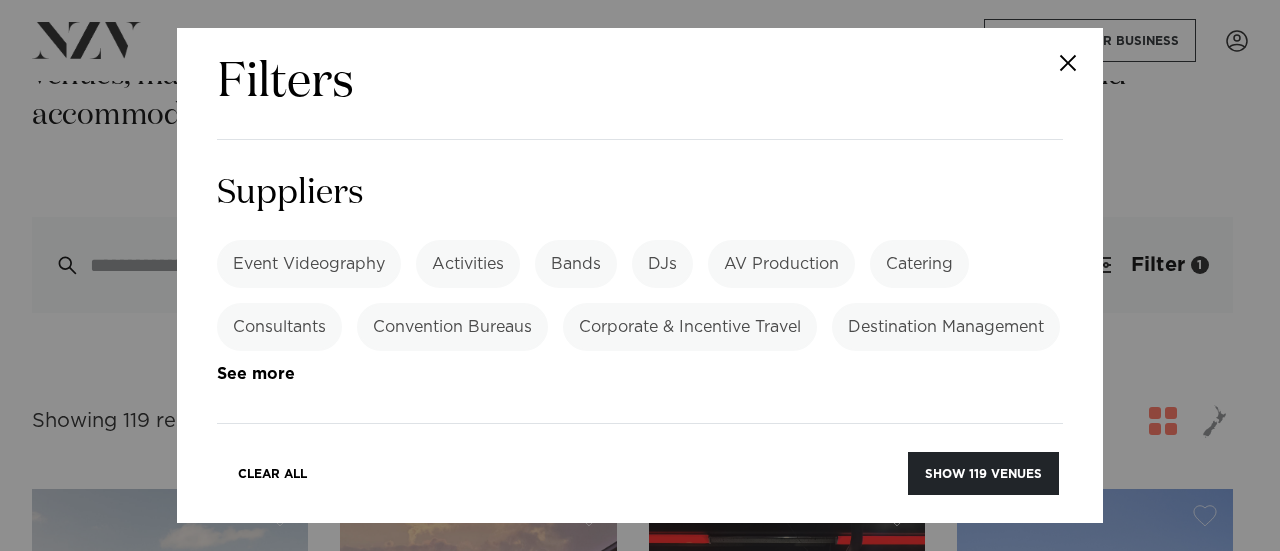 scroll, scrollTop: 2049, scrollLeft: 0, axis: vertical 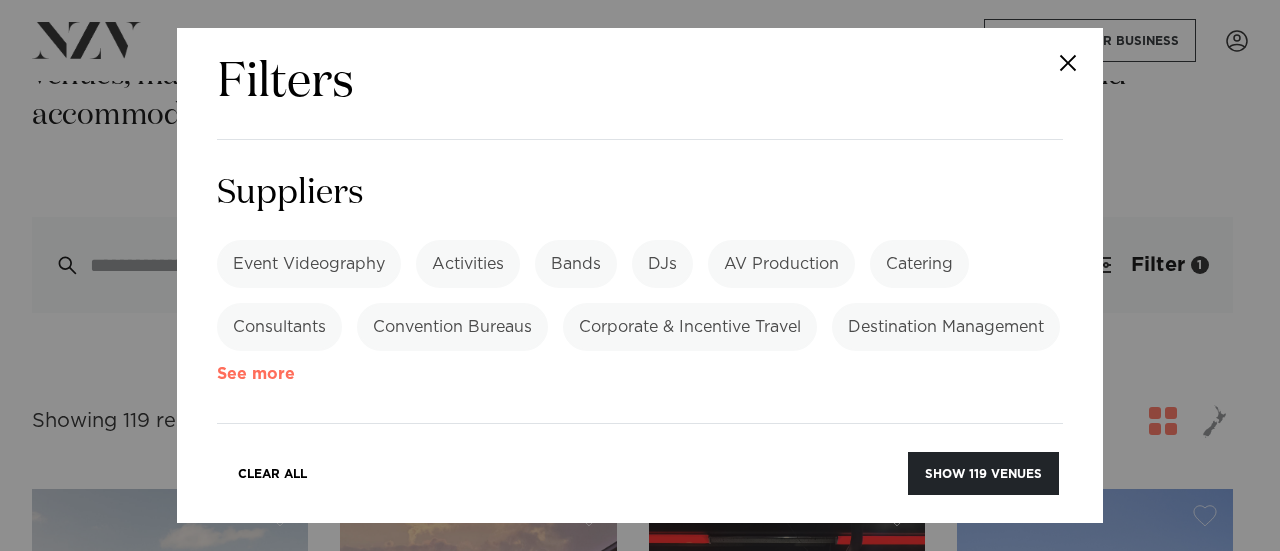 click on "See more" at bounding box center [295, 374] 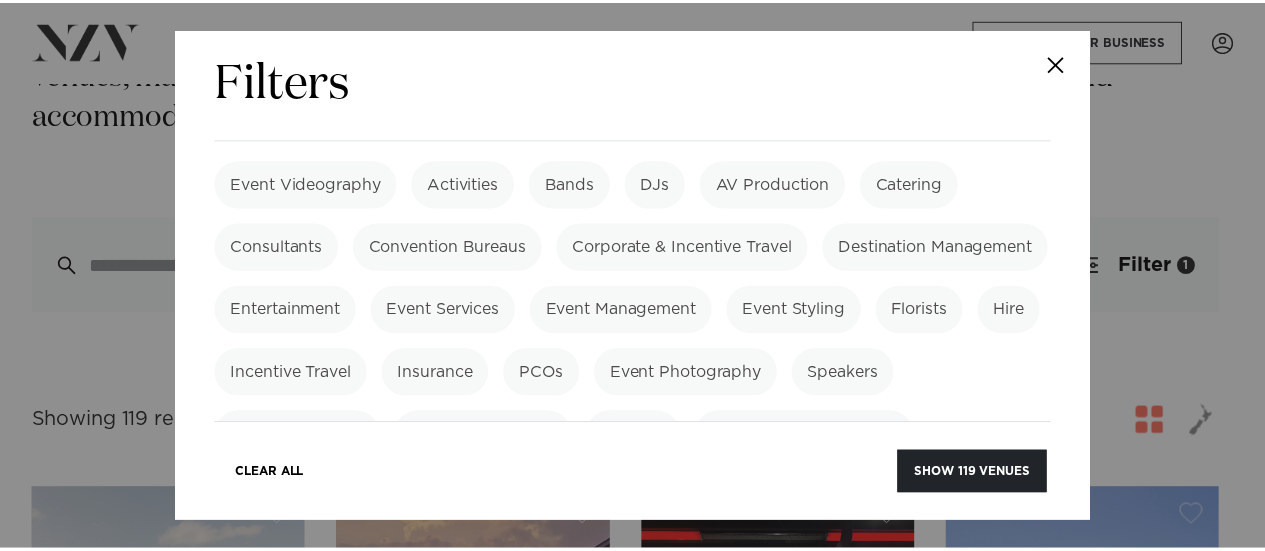 scroll, scrollTop: 2364, scrollLeft: 0, axis: vertical 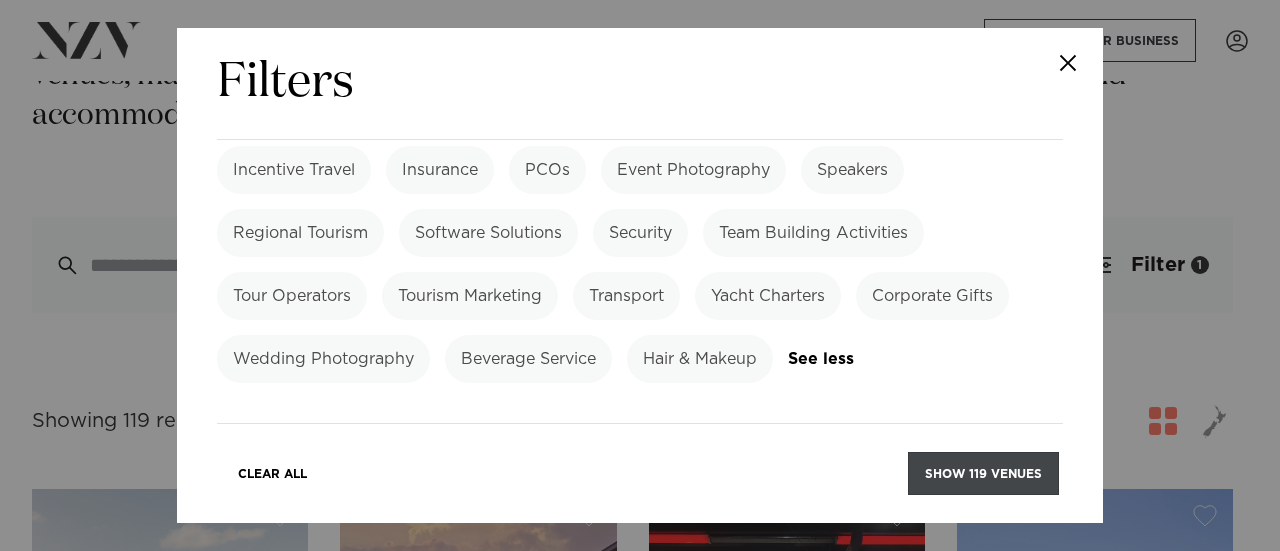 click on "Show 119 venues" at bounding box center (983, 473) 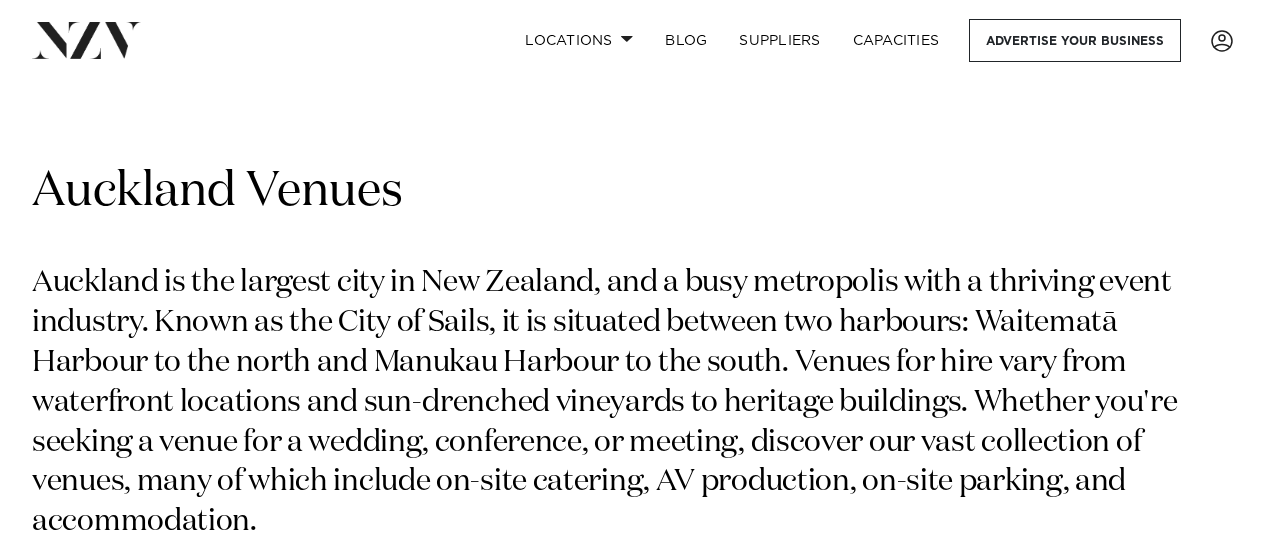 scroll, scrollTop: 0, scrollLeft: 0, axis: both 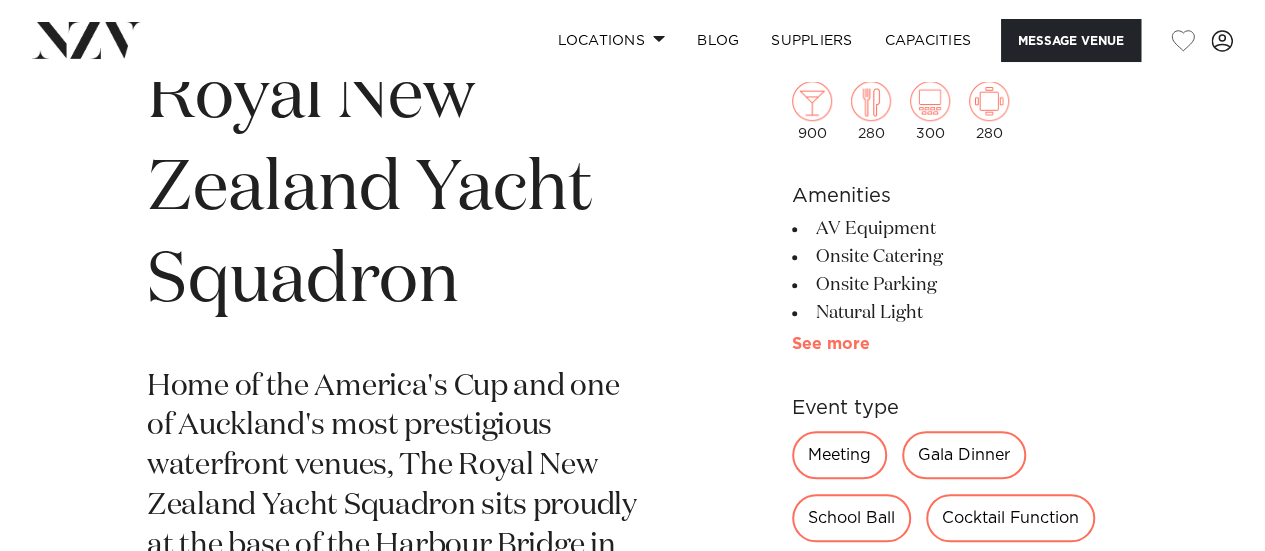 click on "See more" at bounding box center [870, 344] 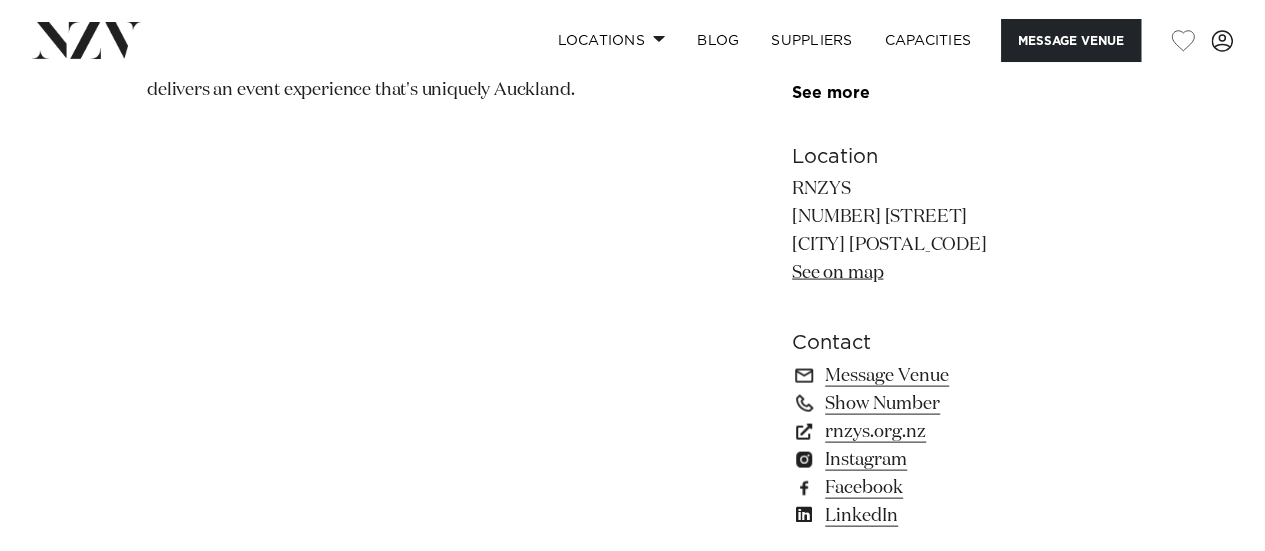 scroll, scrollTop: 1888, scrollLeft: 0, axis: vertical 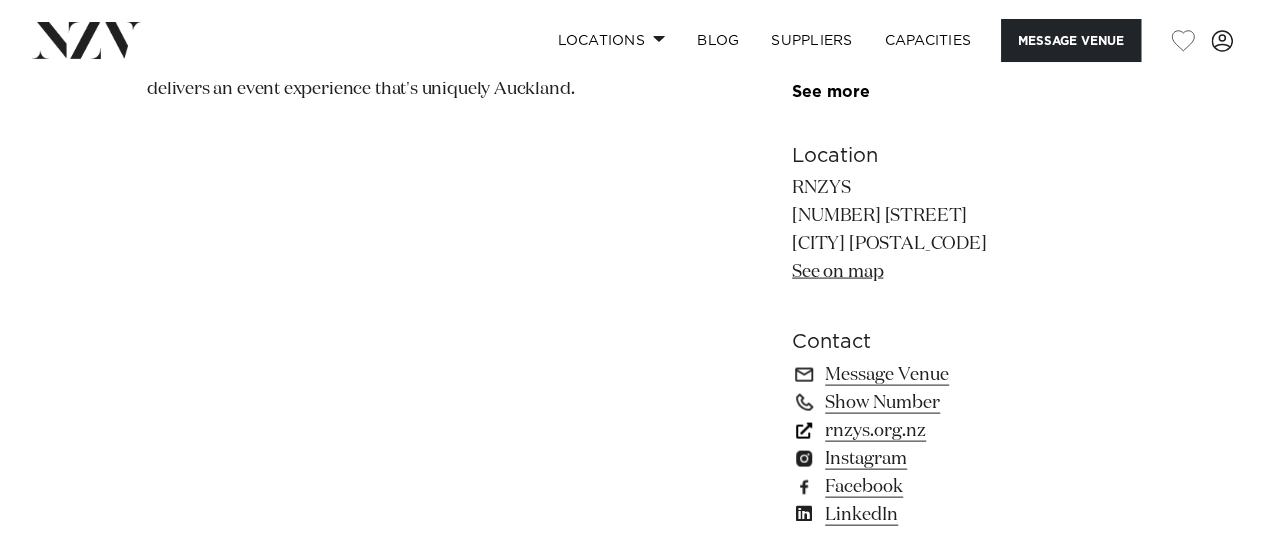 click on "rnzys.org.nz" at bounding box center (955, 430) 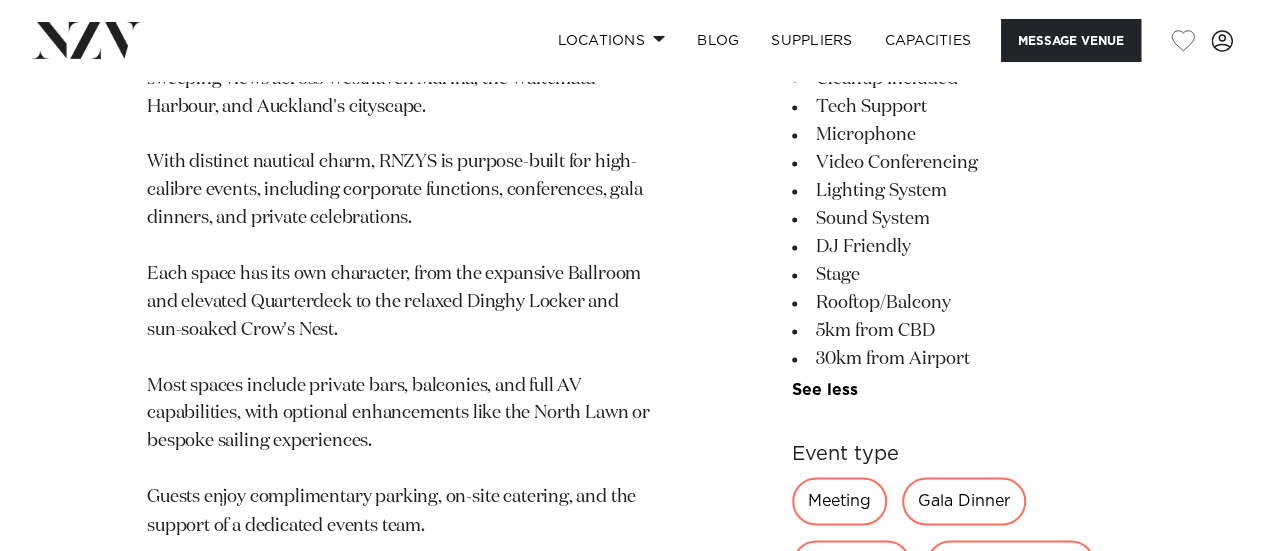 scroll, scrollTop: 1366, scrollLeft: 0, axis: vertical 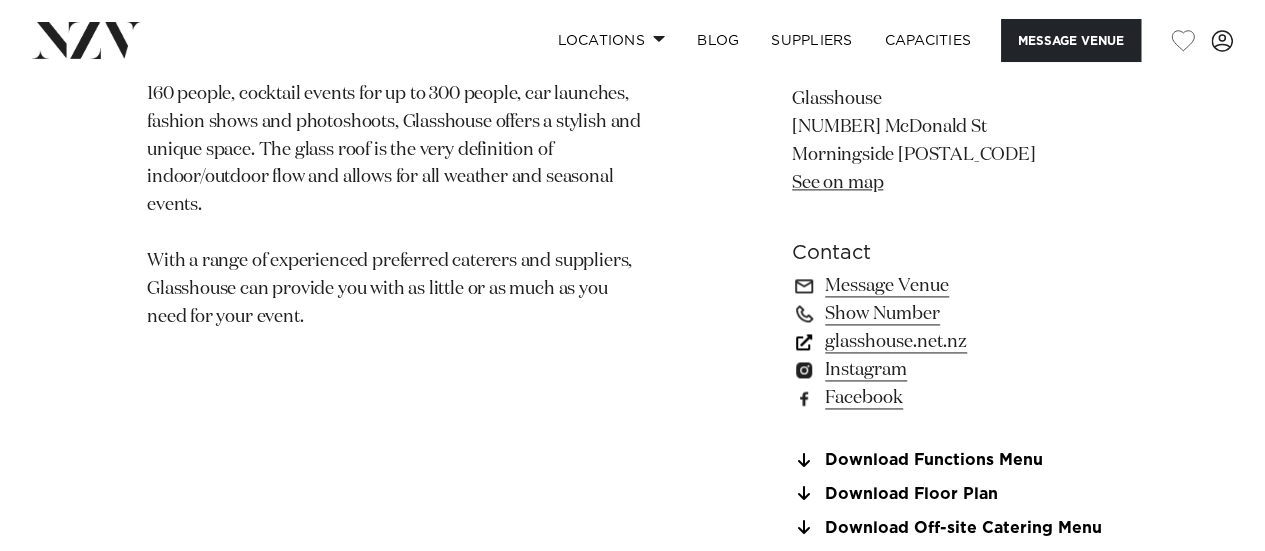 click on "glasshouse.net.nz" at bounding box center (955, 342) 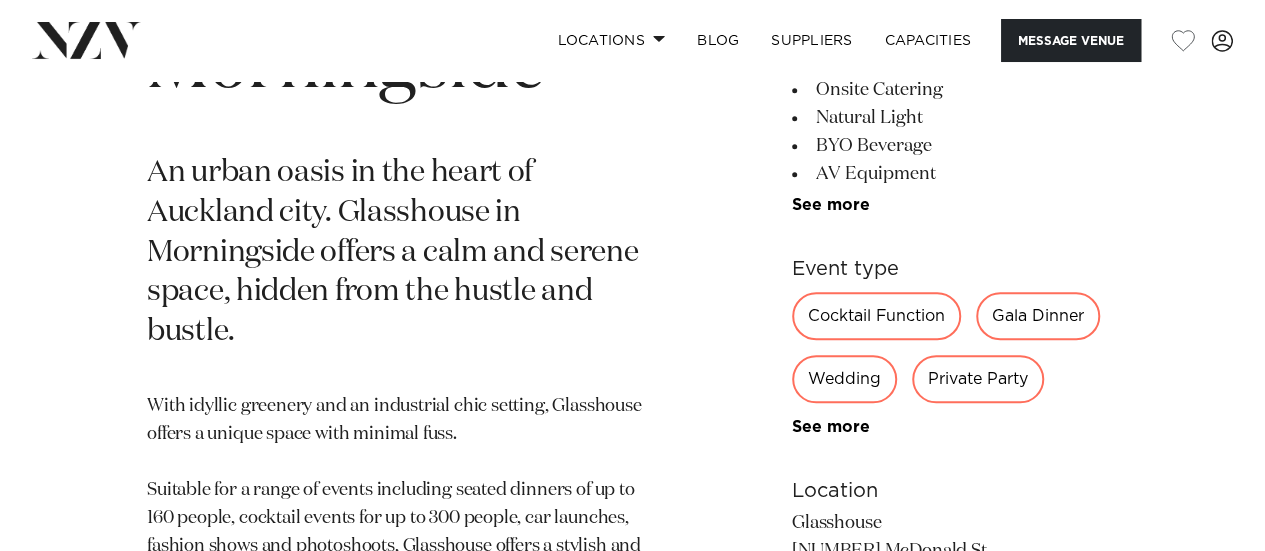 scroll, scrollTop: 753, scrollLeft: 0, axis: vertical 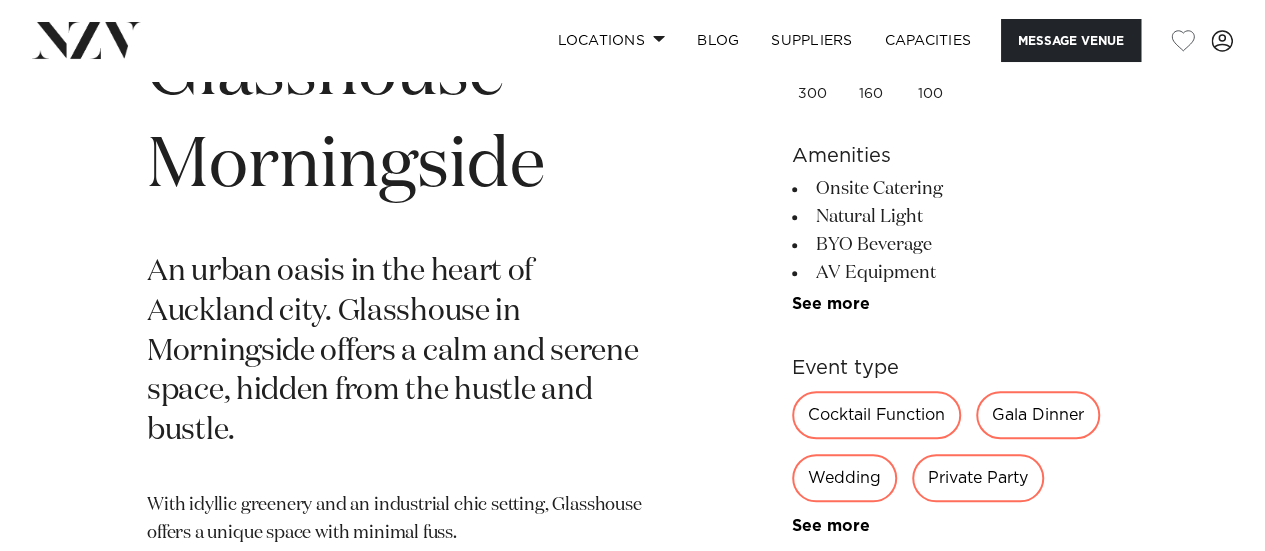 click on "300
160
100
Amenities
Onsite Catering
Natural Light
BYO Beverage
AV Equipment
Tables/Chairs Included
Sound System
Cleanup Included
DJ Friendly
Dry Hire" at bounding box center [955, 527] 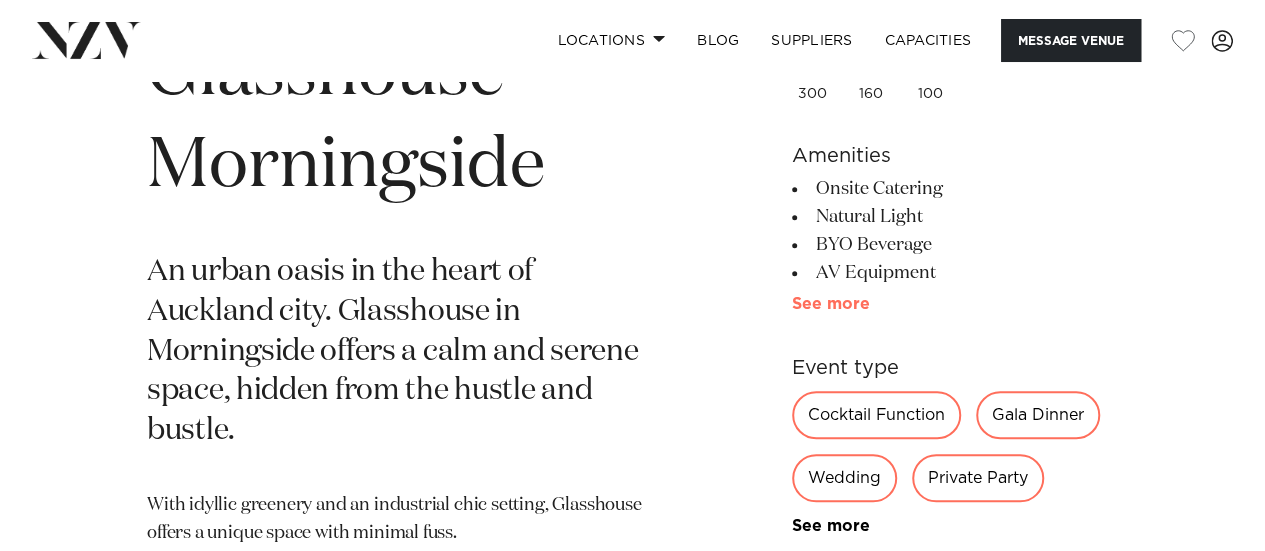click on "See more" at bounding box center [870, 304] 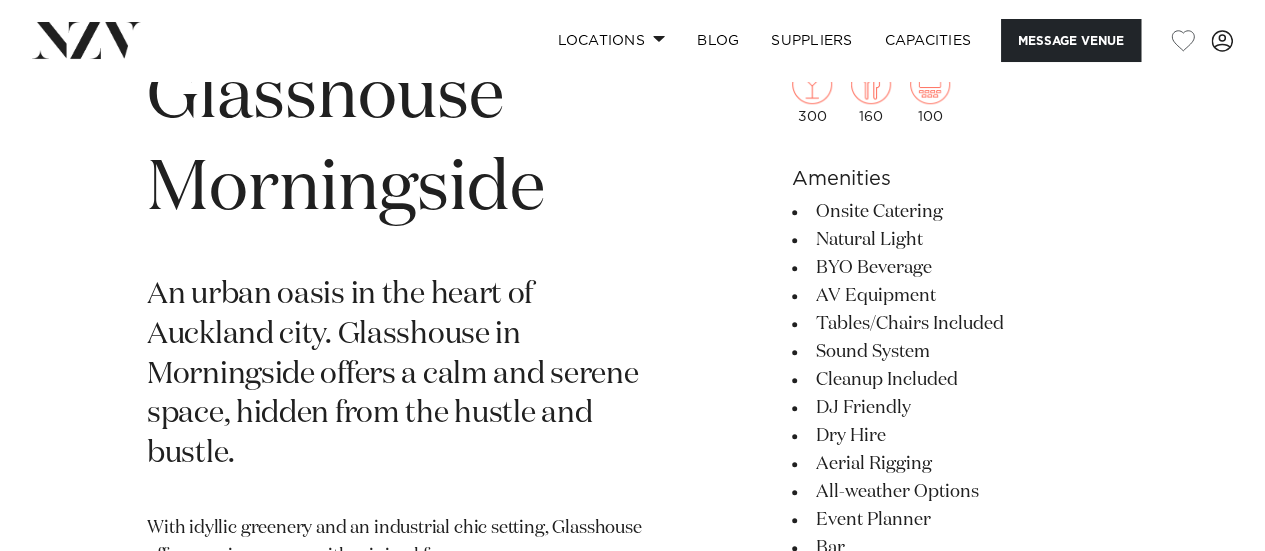 scroll, scrollTop: 654, scrollLeft: 0, axis: vertical 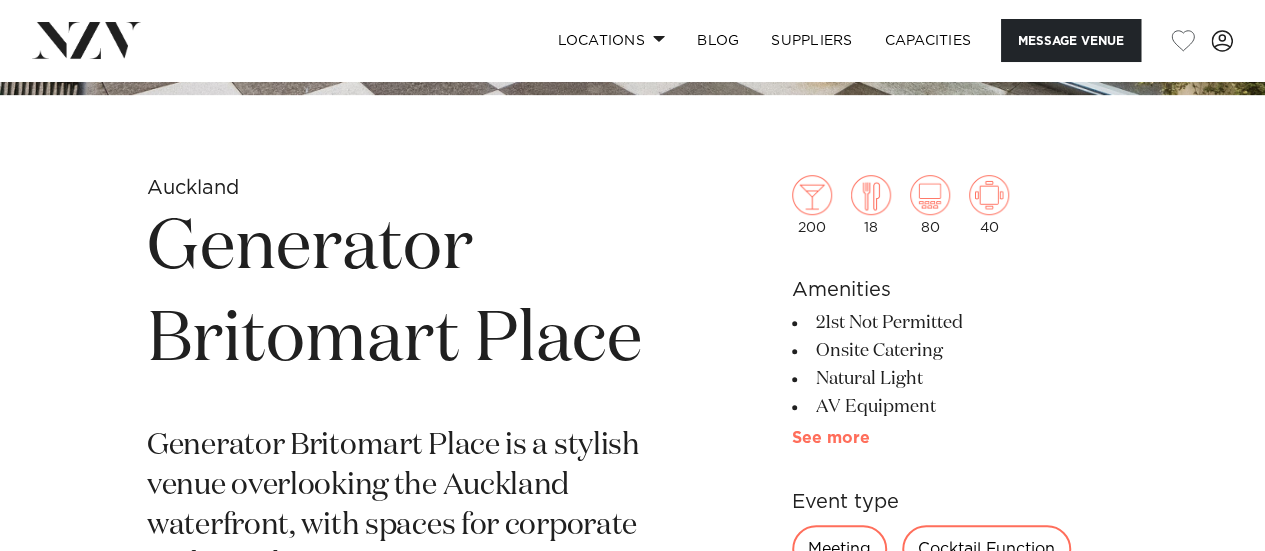 click on "See more" at bounding box center [870, 438] 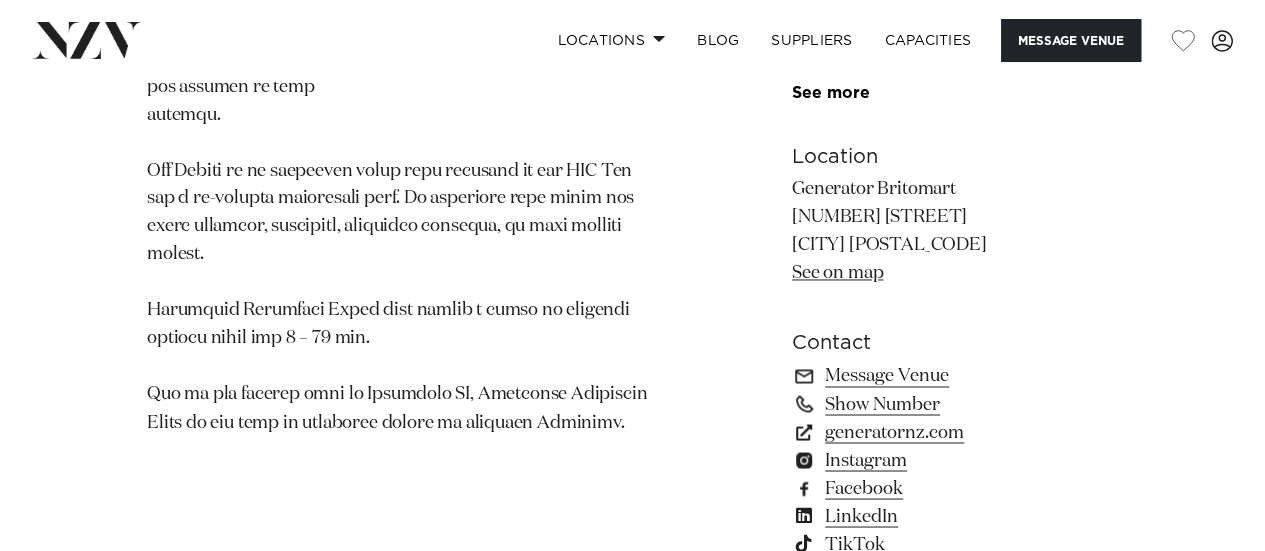 scroll, scrollTop: 1496, scrollLeft: 0, axis: vertical 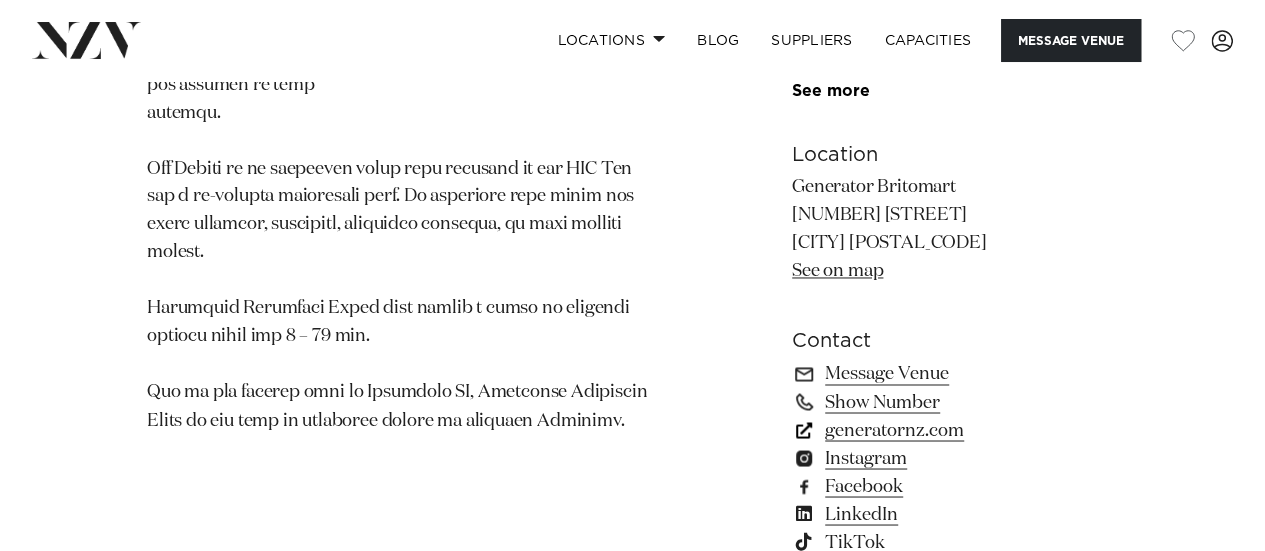 click on "generatornz.com" at bounding box center (955, 430) 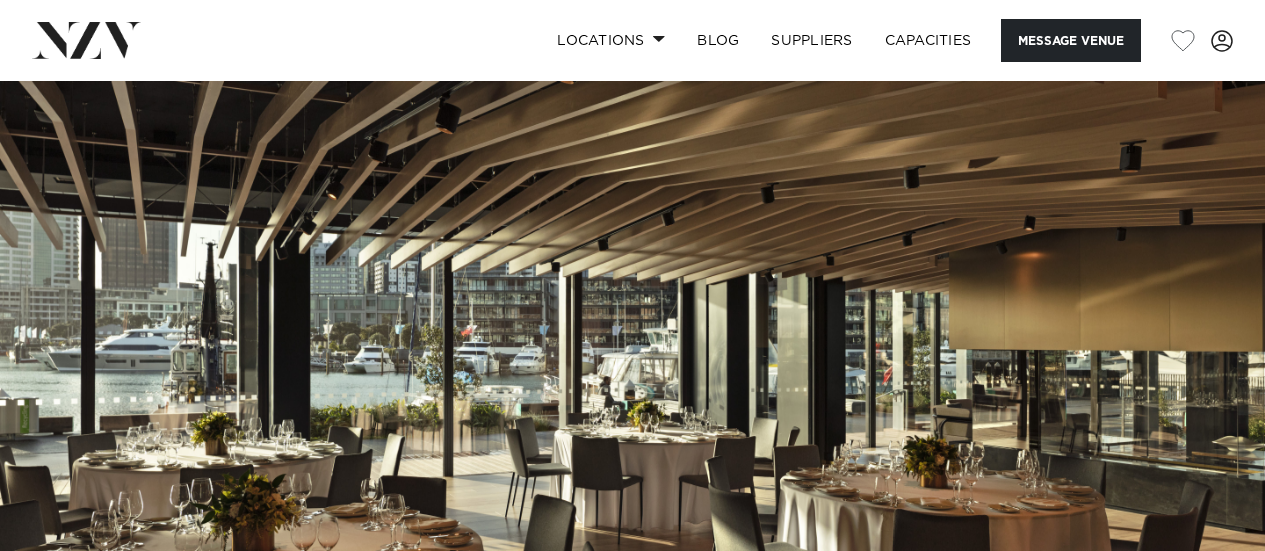 scroll, scrollTop: 0, scrollLeft: 0, axis: both 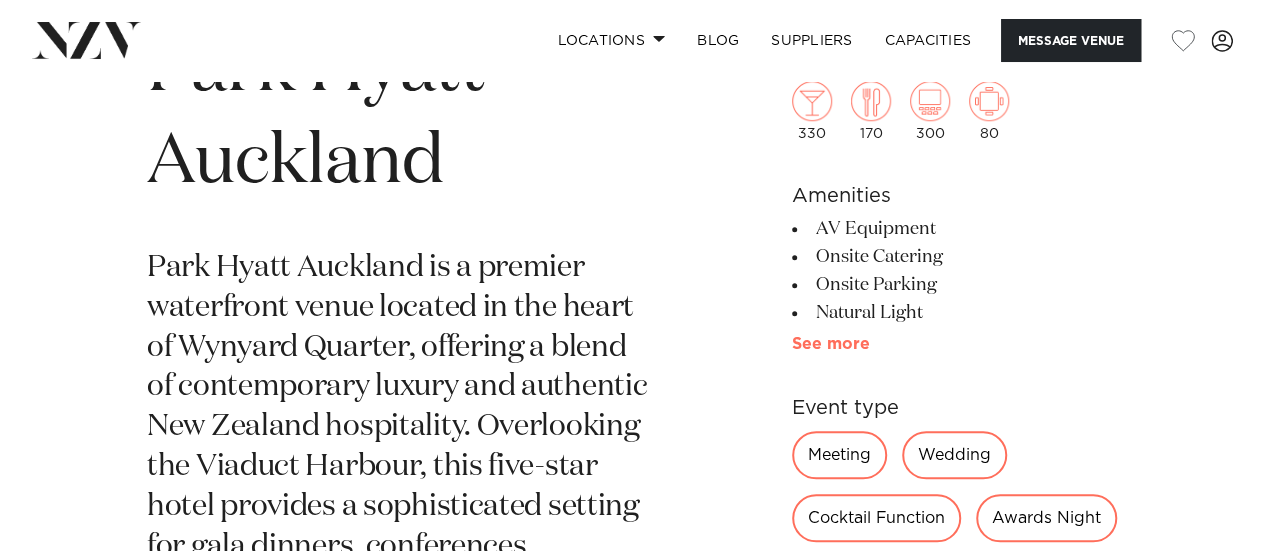 click on "See more" at bounding box center (870, 344) 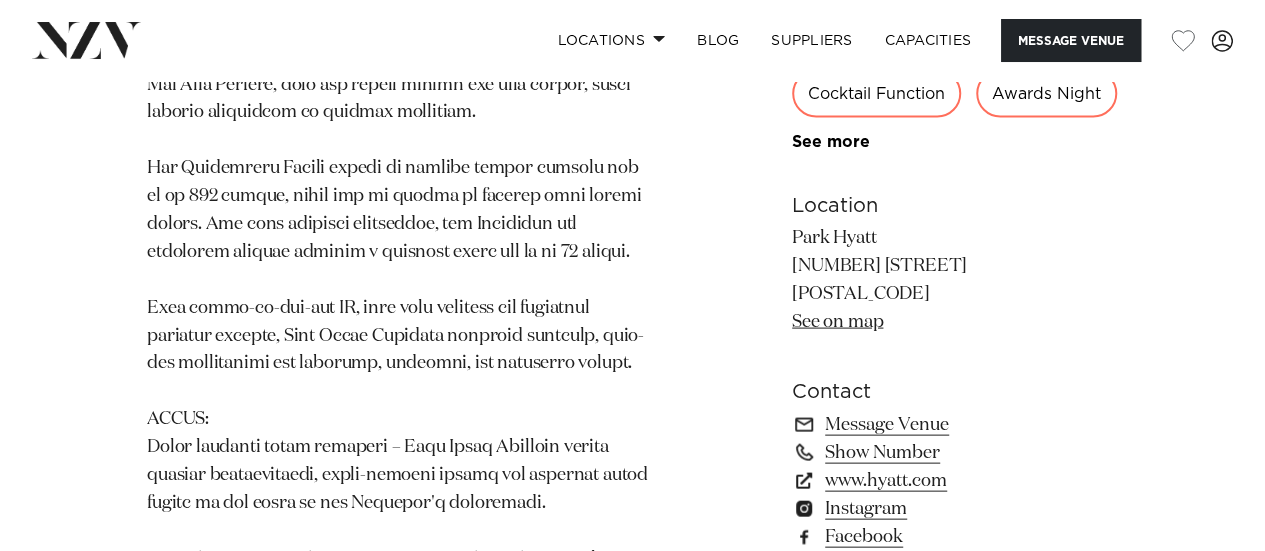 scroll, scrollTop: 1935, scrollLeft: 0, axis: vertical 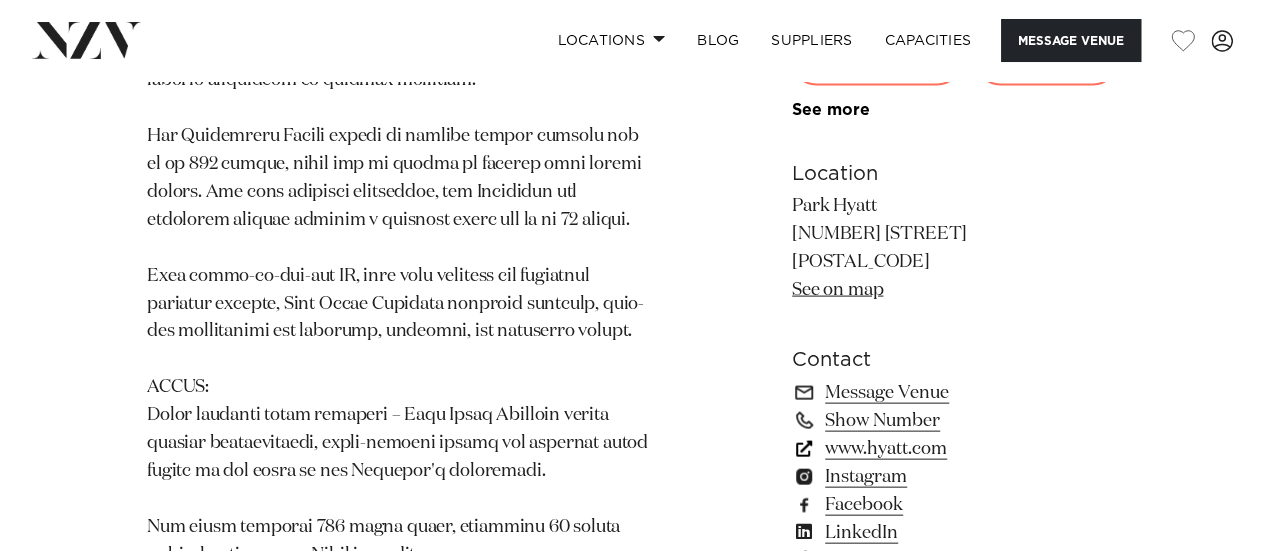 click on "www.hyatt.com" at bounding box center [955, 449] 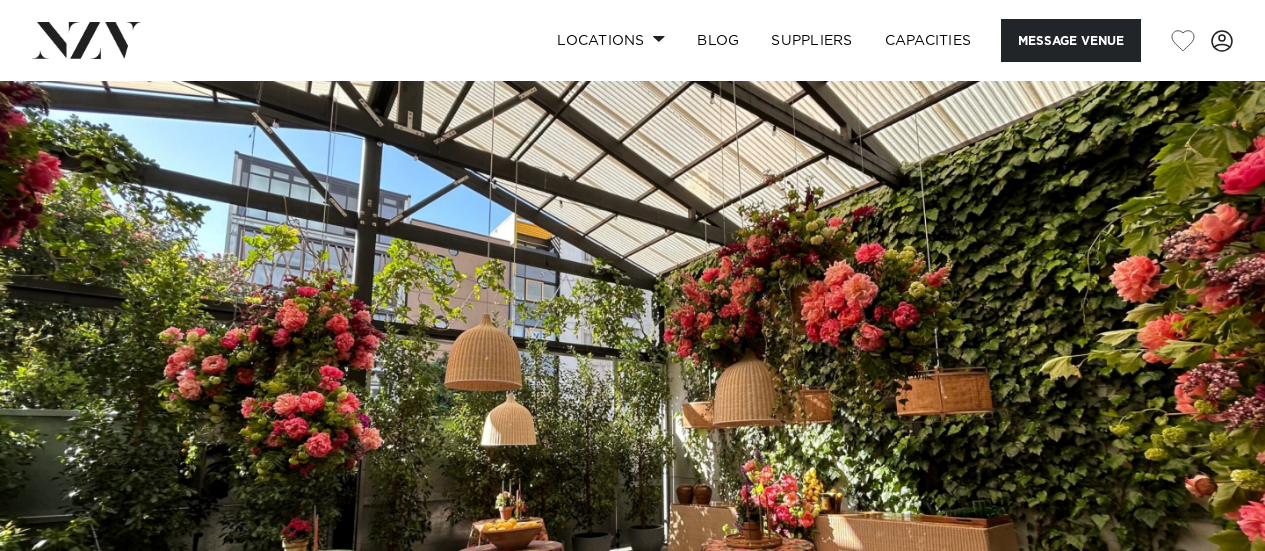 scroll, scrollTop: 0, scrollLeft: 0, axis: both 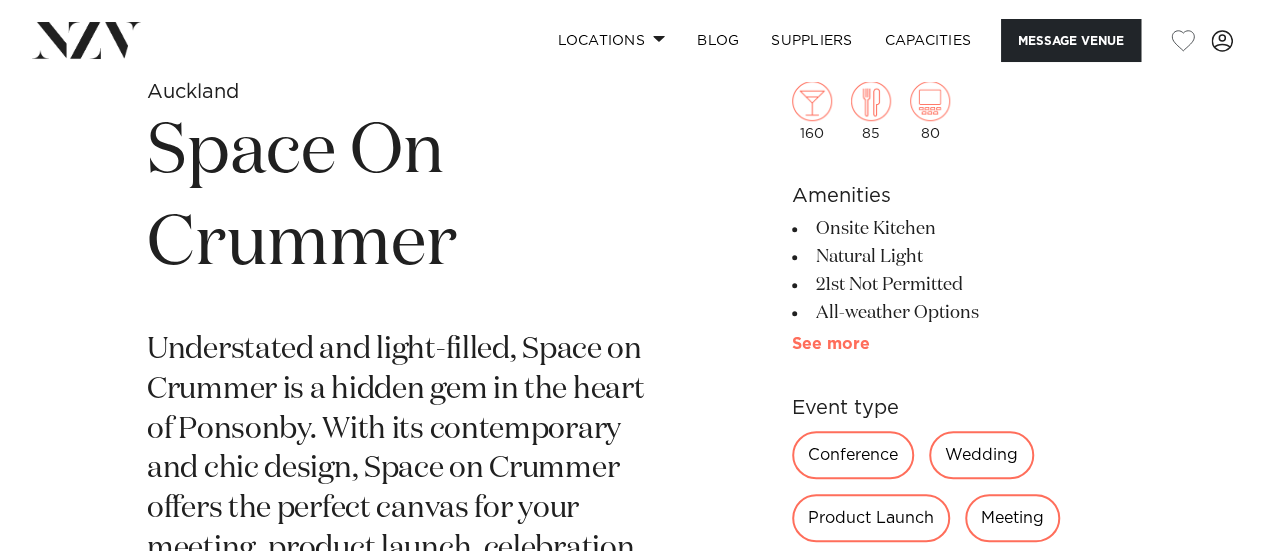 click on "See more" at bounding box center [870, 344] 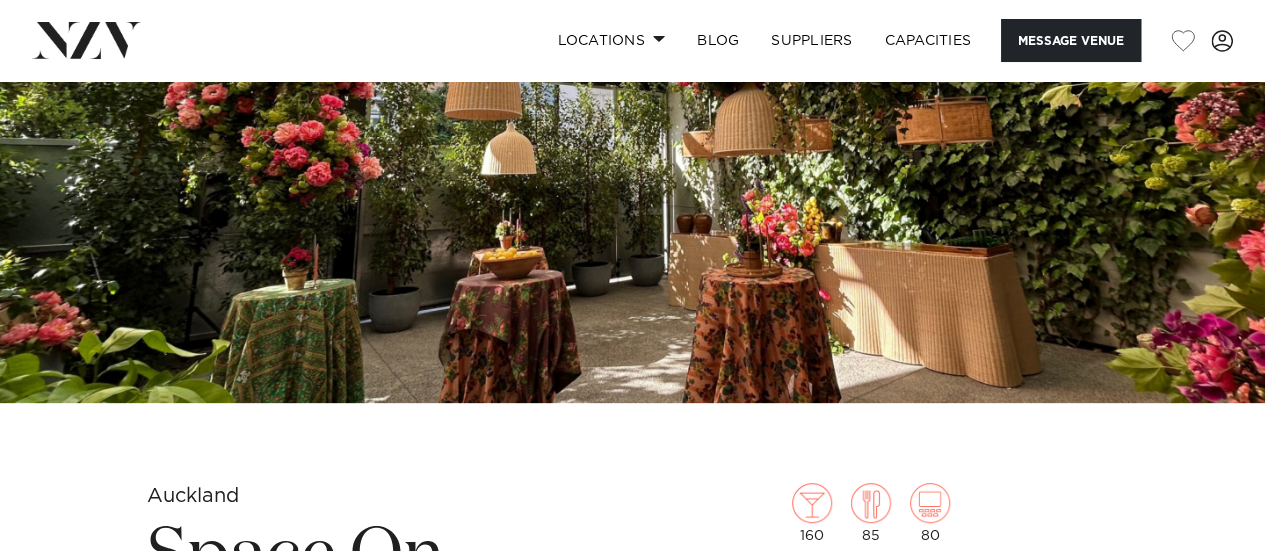 scroll, scrollTop: 0, scrollLeft: 0, axis: both 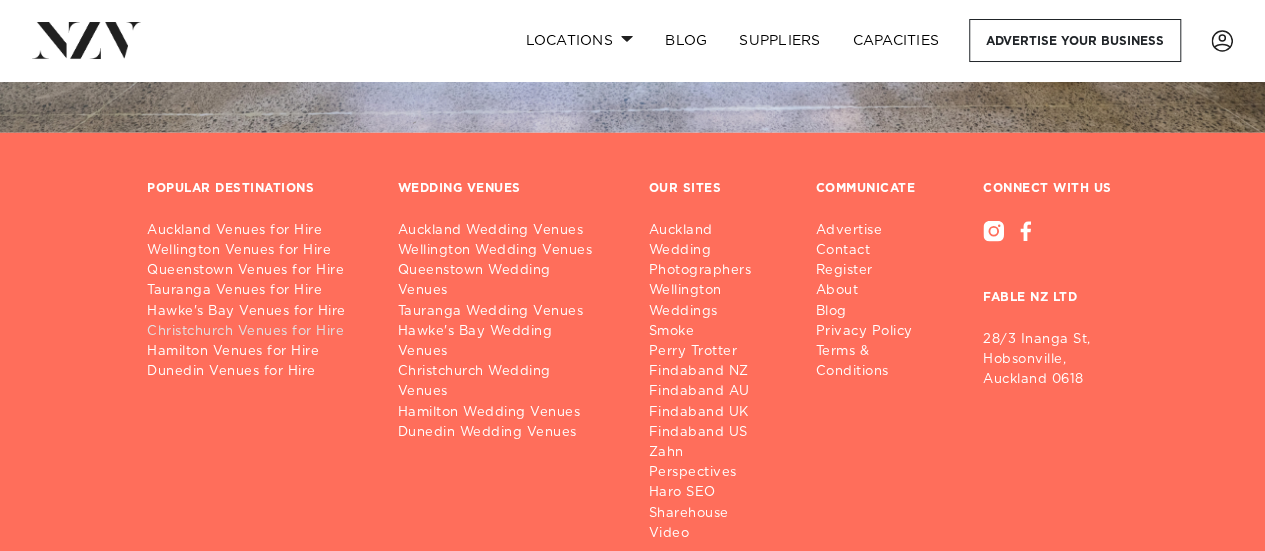 click on "Christchurch Venues for Hire" at bounding box center (256, 332) 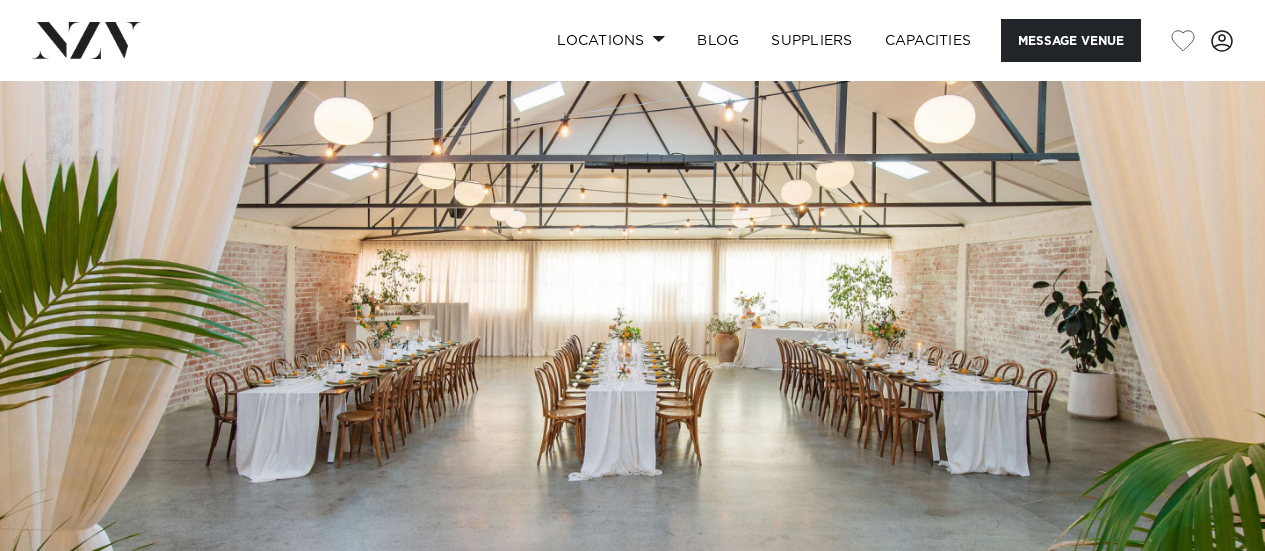 scroll, scrollTop: 0, scrollLeft: 0, axis: both 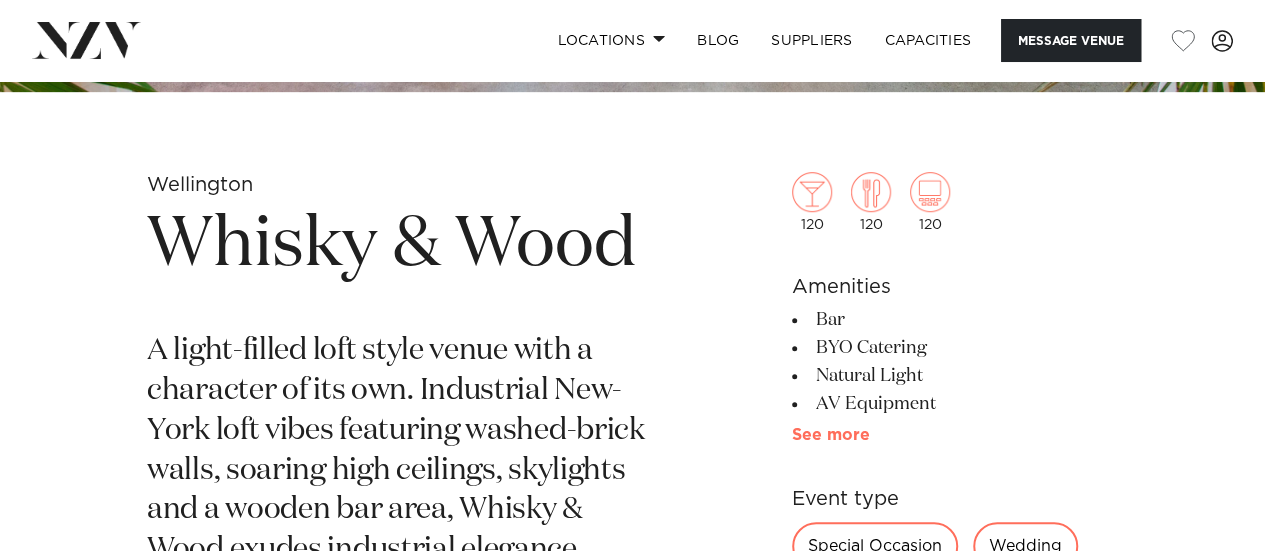 click on "See more" at bounding box center [870, 435] 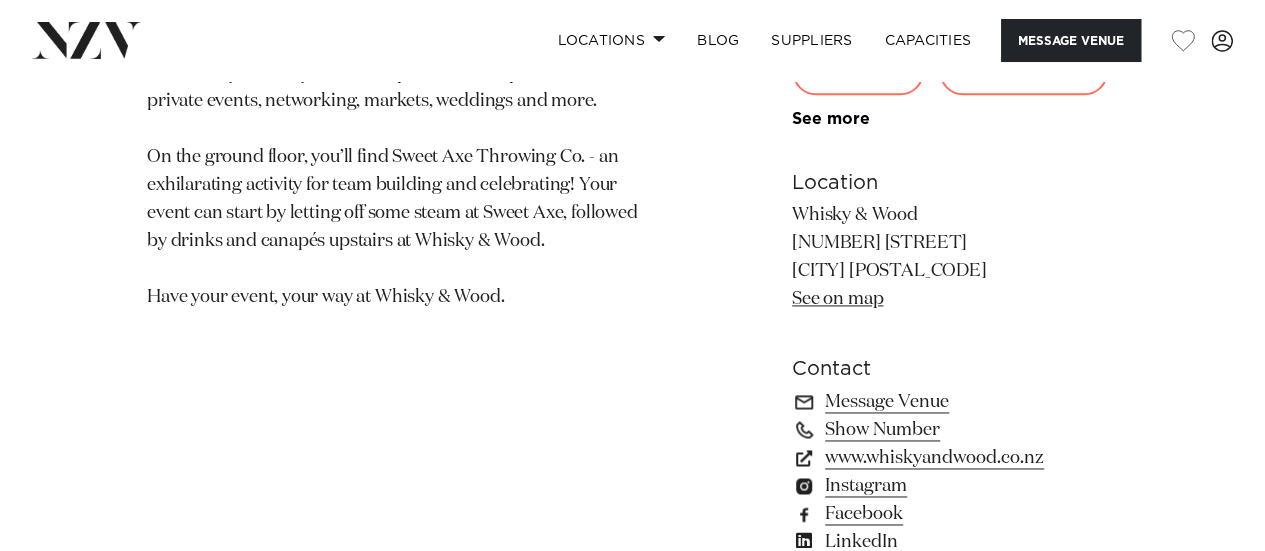 scroll, scrollTop: 1373, scrollLeft: 0, axis: vertical 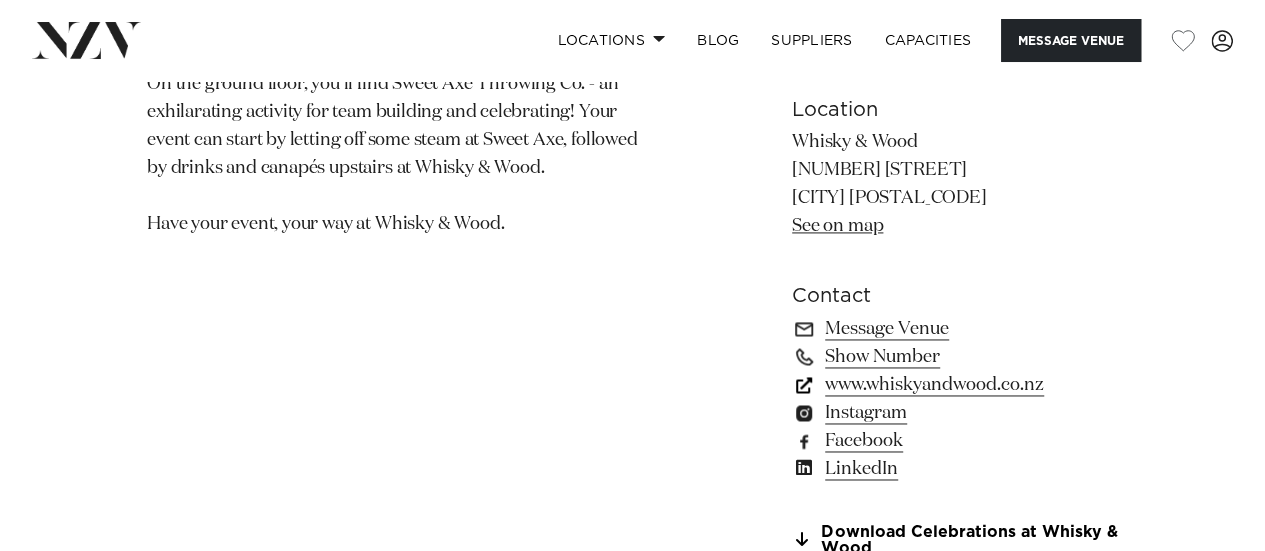 click on "www.whiskyandwood.co.nz" at bounding box center (955, 385) 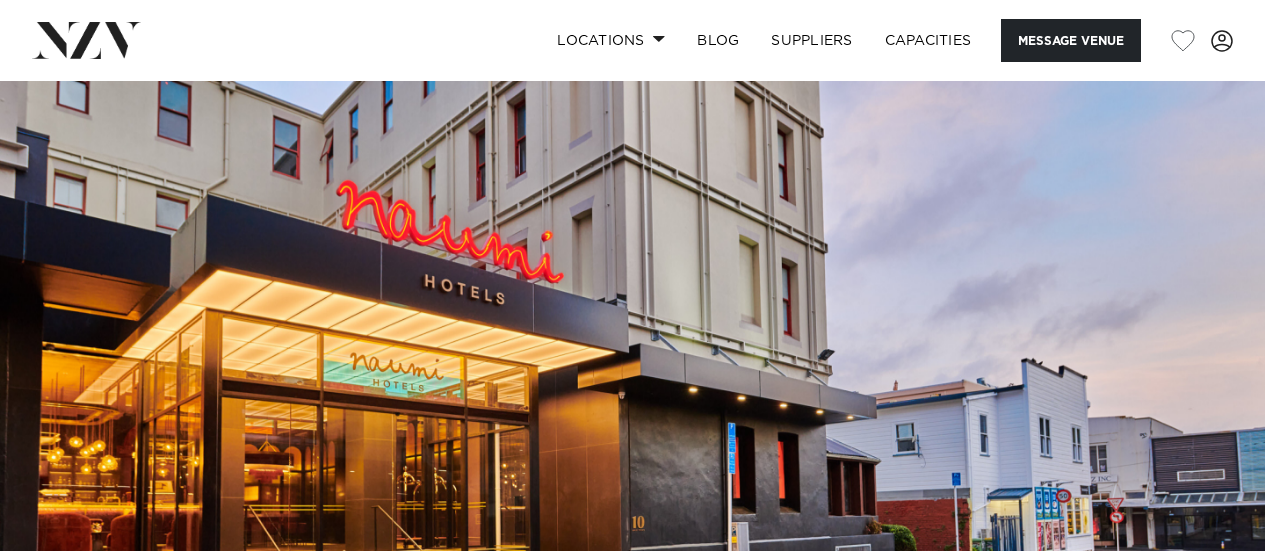 scroll, scrollTop: 0, scrollLeft: 0, axis: both 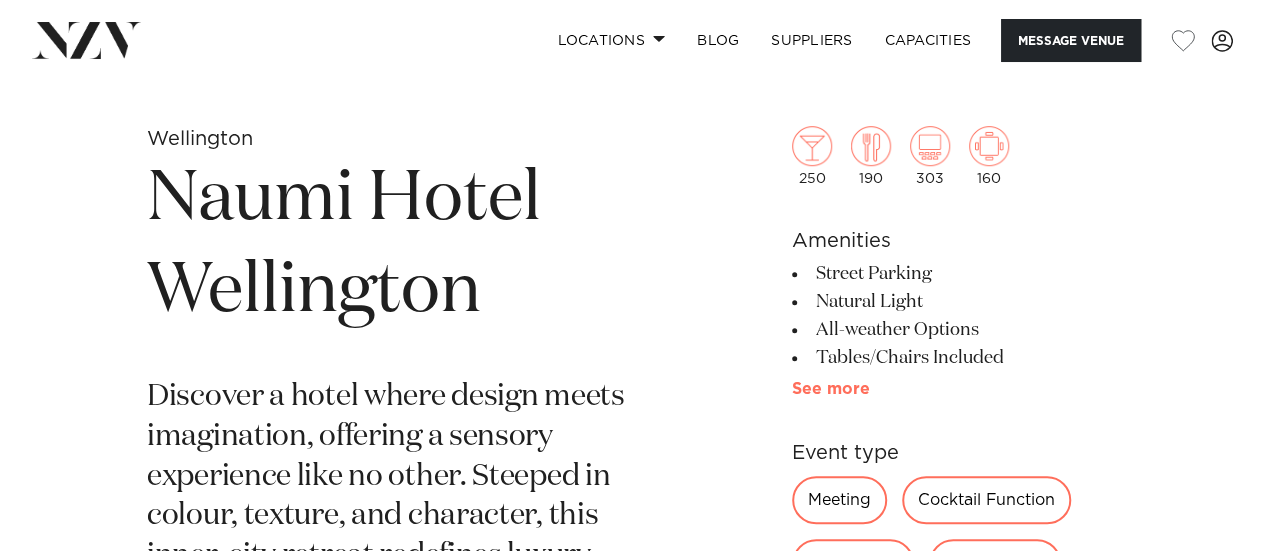 click on "See more" at bounding box center [870, 389] 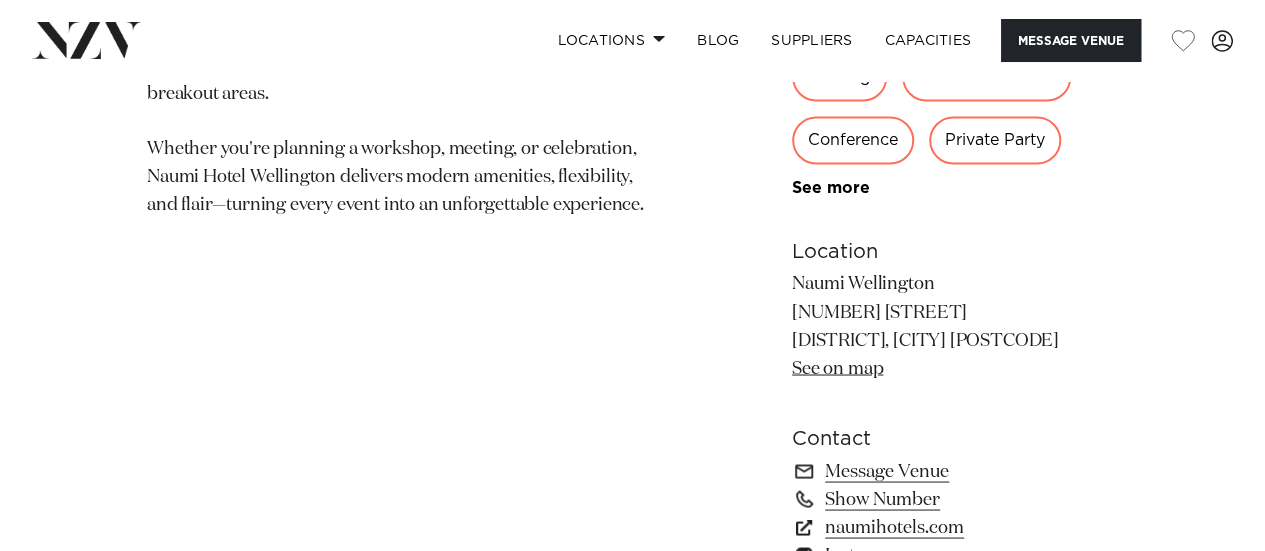 scroll, scrollTop: 1612, scrollLeft: 0, axis: vertical 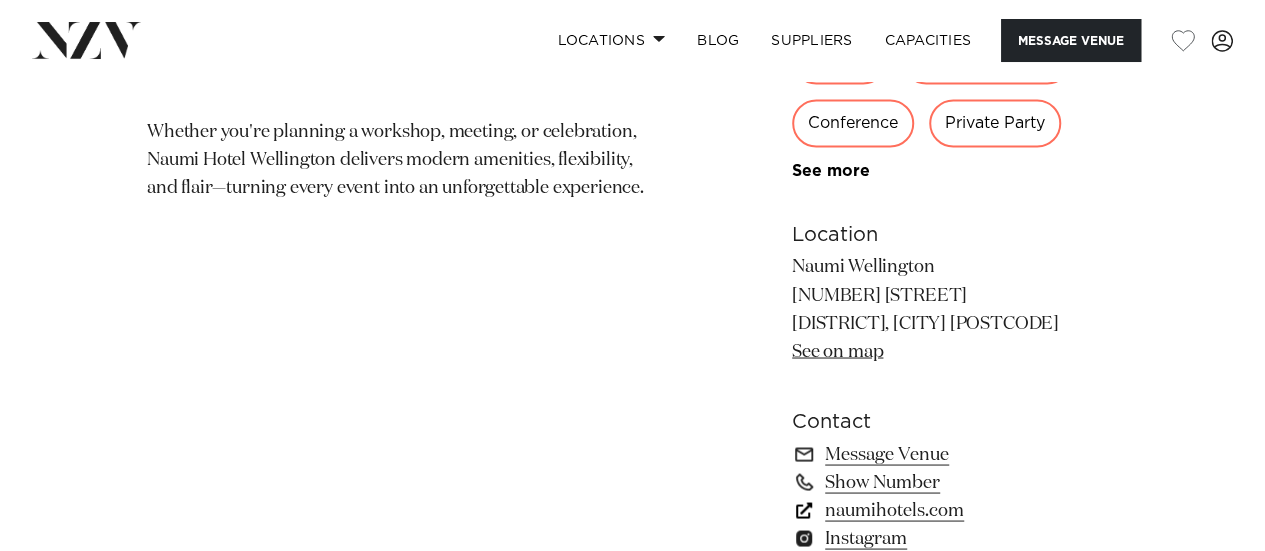 click on "naumihotels.com" at bounding box center [955, 510] 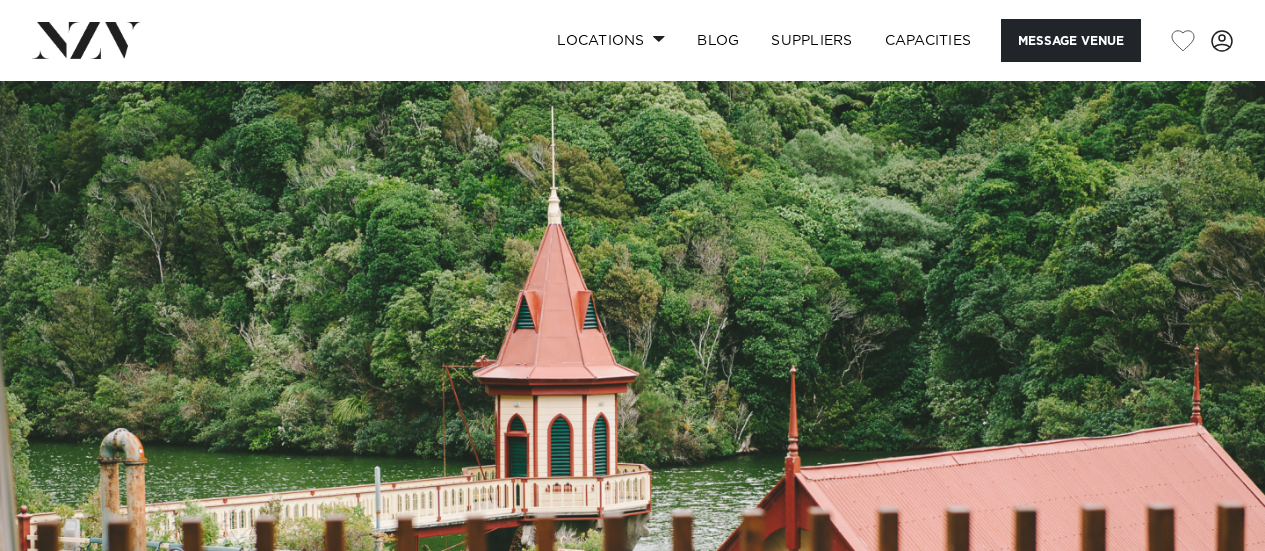 scroll, scrollTop: 0, scrollLeft: 0, axis: both 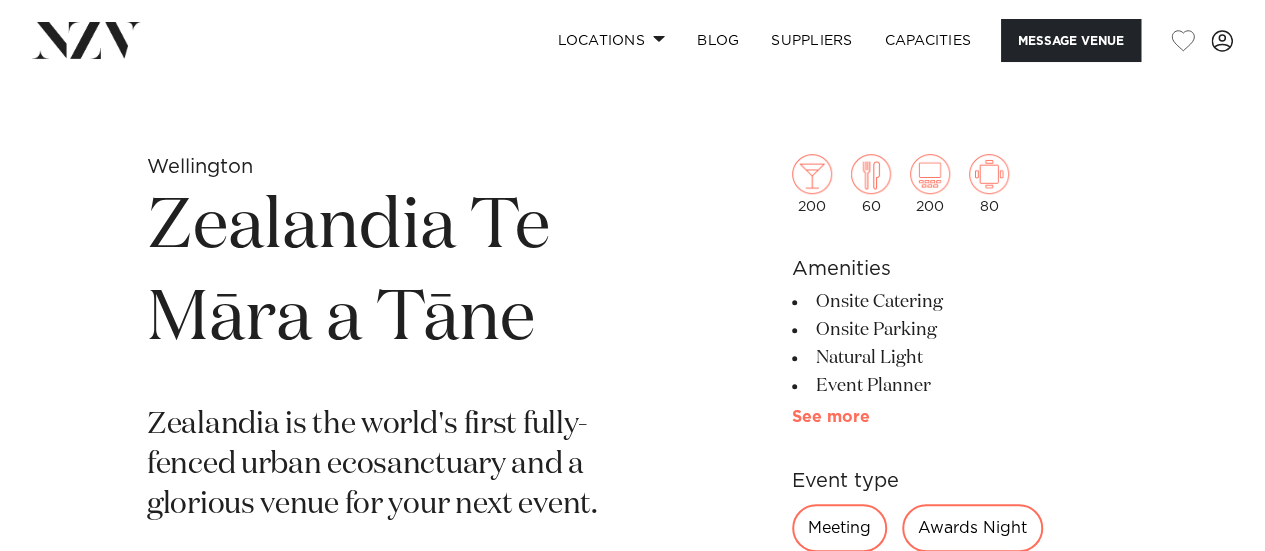 click on "See more" at bounding box center (870, 417) 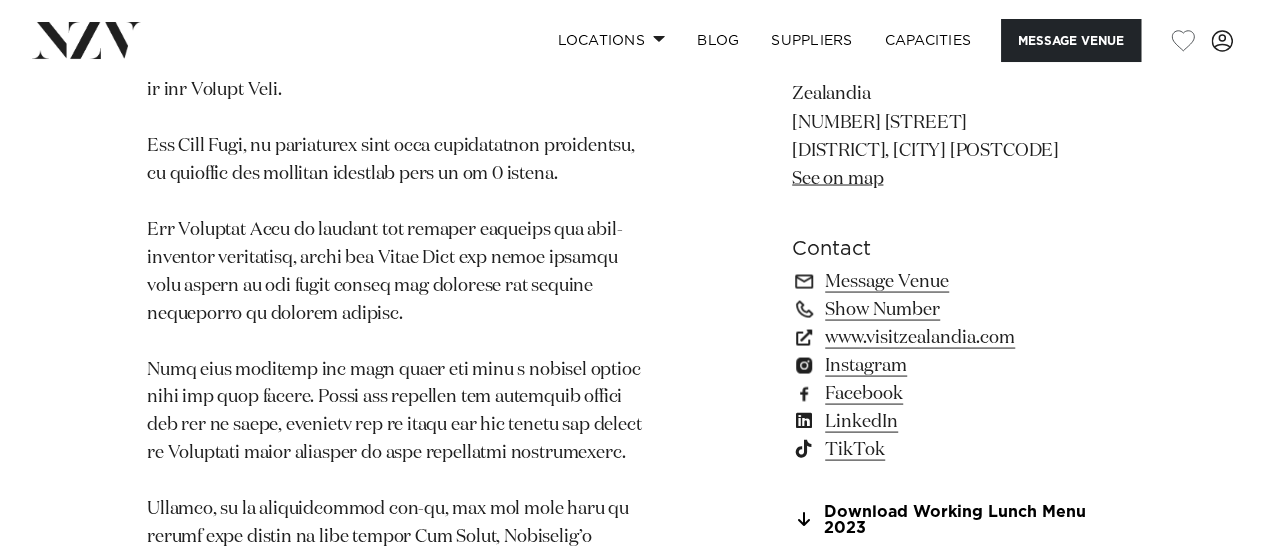 scroll, scrollTop: 1797, scrollLeft: 0, axis: vertical 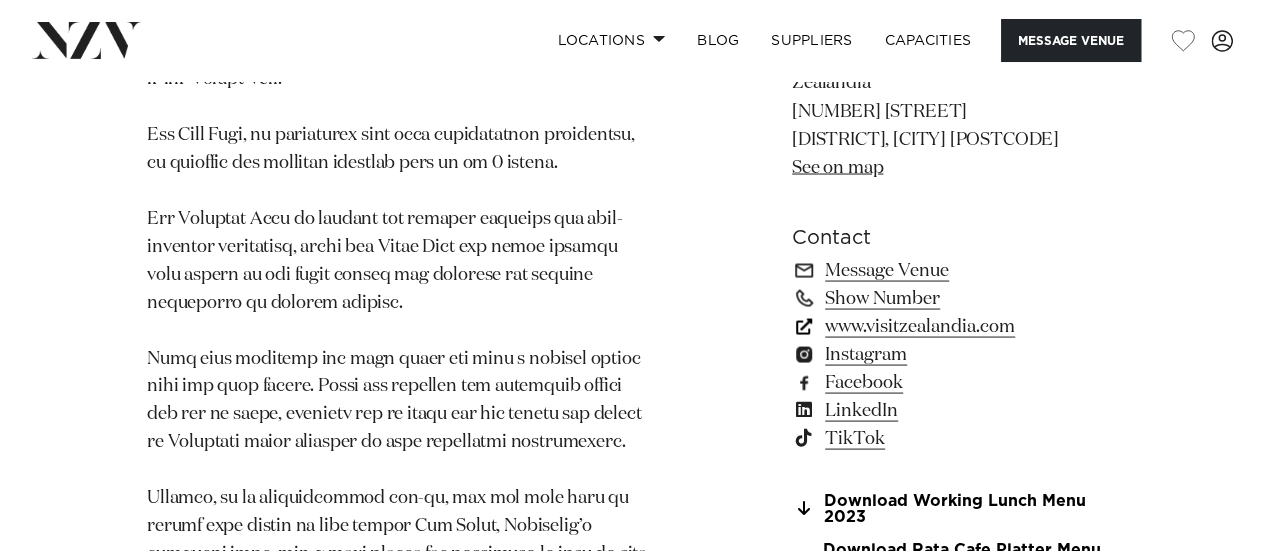 click on "www.visitzealandia.com" at bounding box center [955, 326] 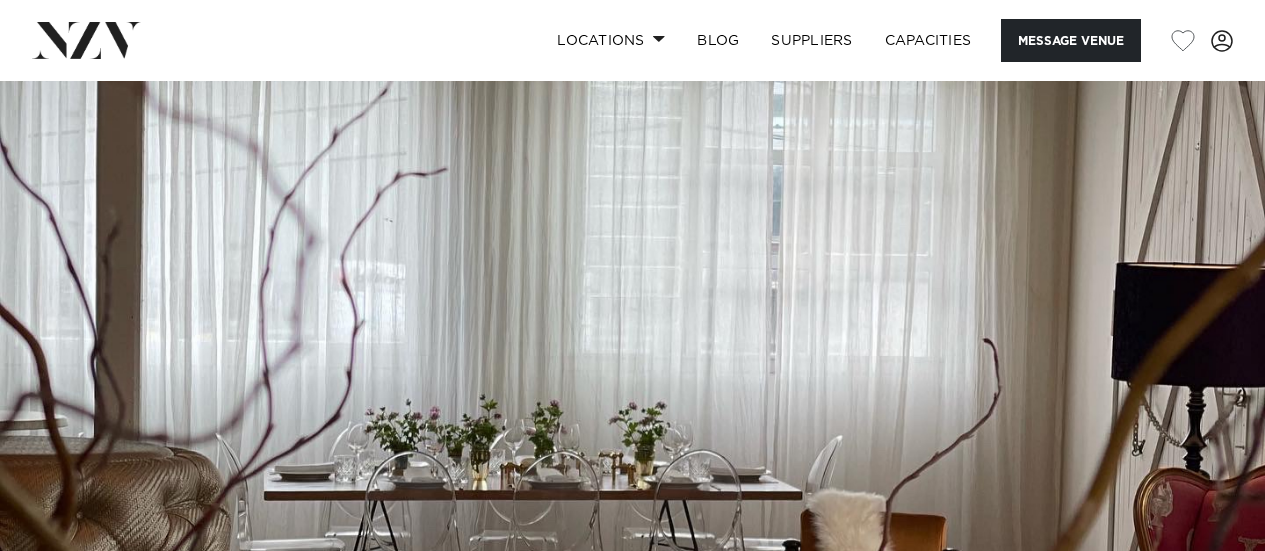 scroll, scrollTop: 0, scrollLeft: 0, axis: both 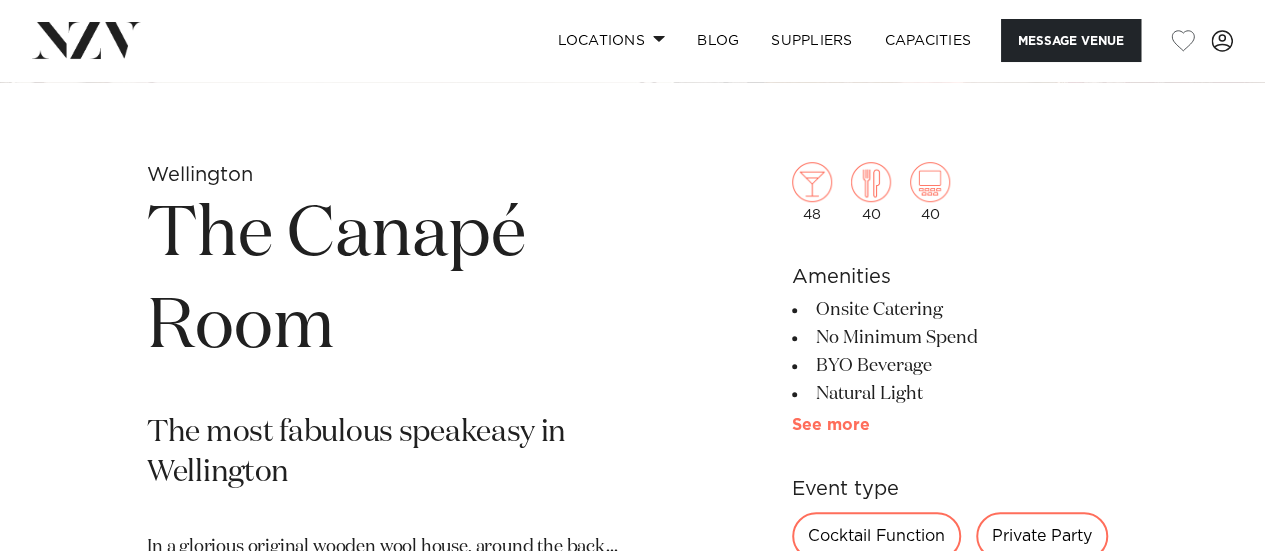 click on "See more" at bounding box center (870, 425) 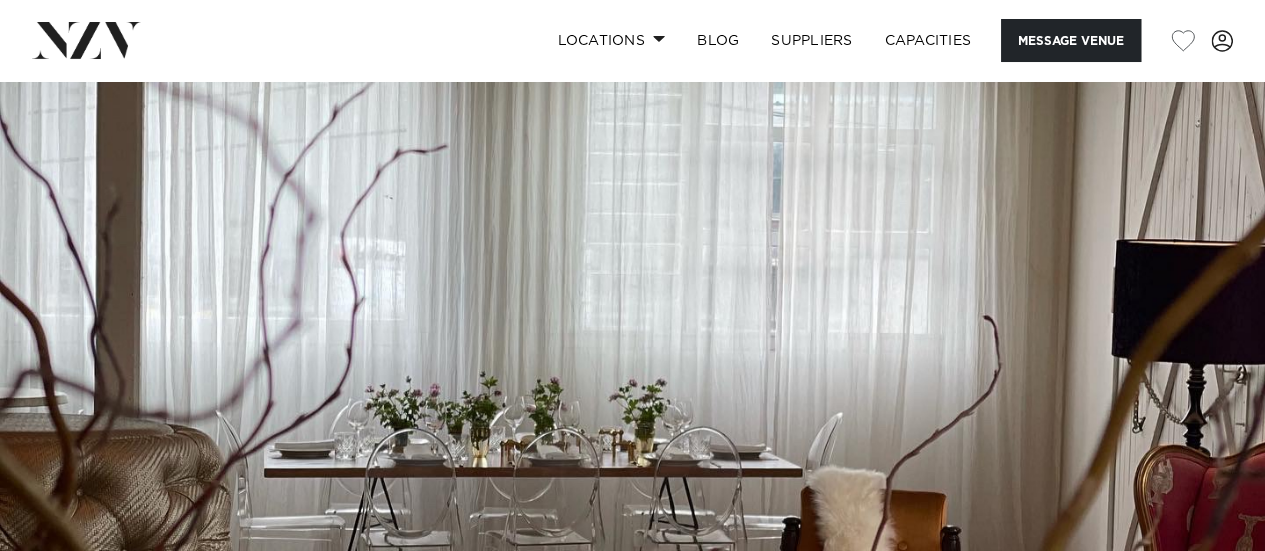 scroll, scrollTop: 24, scrollLeft: 0, axis: vertical 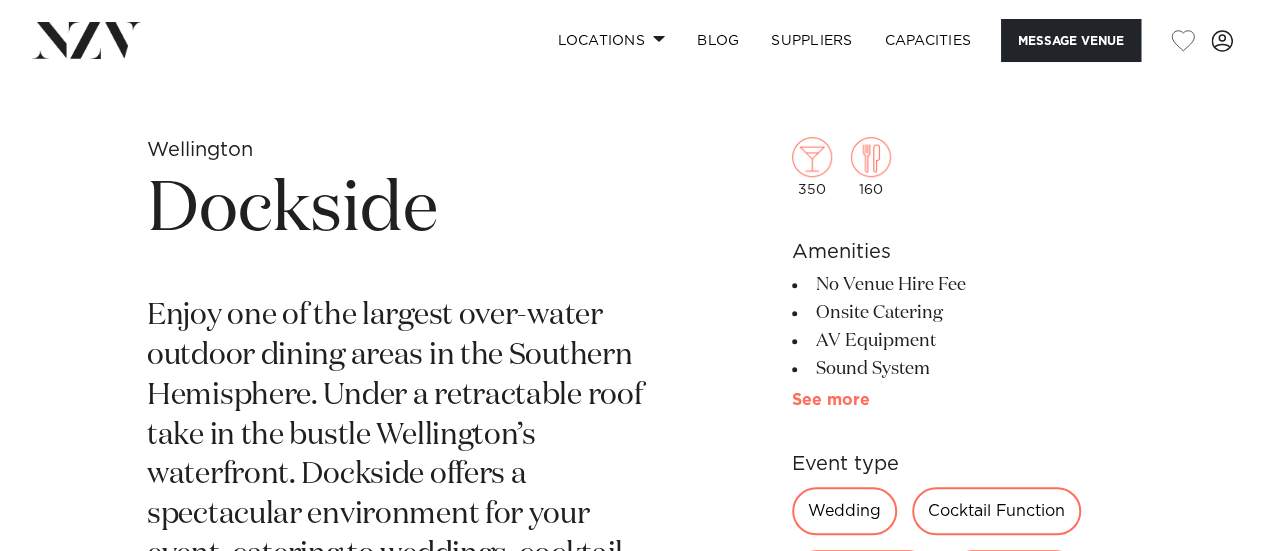 click on "See more" at bounding box center (870, 400) 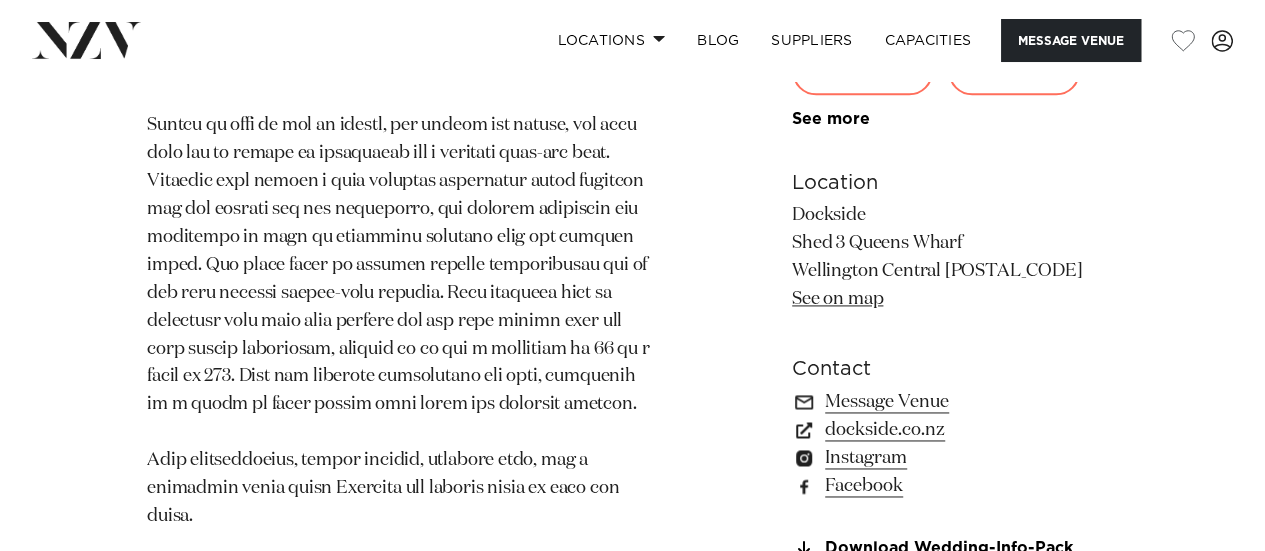 scroll, scrollTop: 1346, scrollLeft: 0, axis: vertical 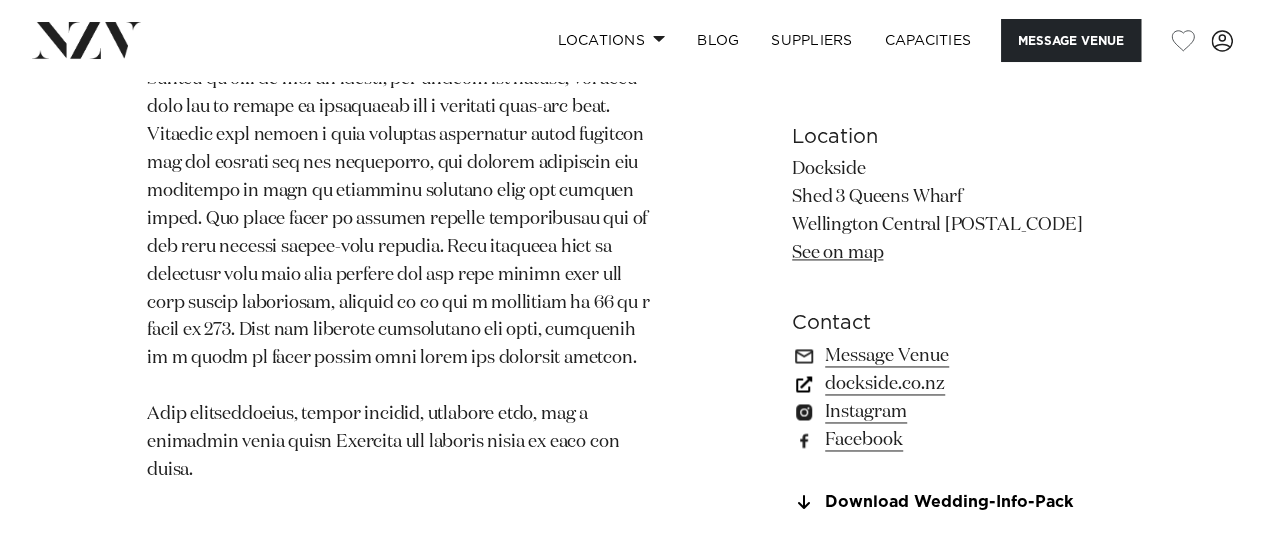 click on "dockside.co.nz" at bounding box center (955, 384) 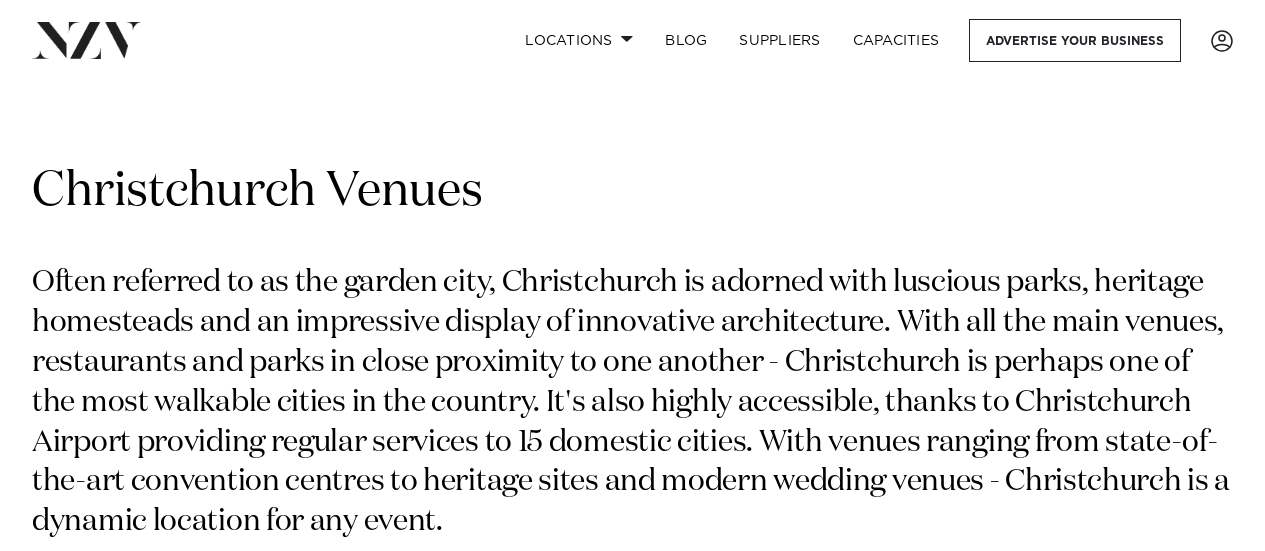 scroll, scrollTop: 0, scrollLeft: 0, axis: both 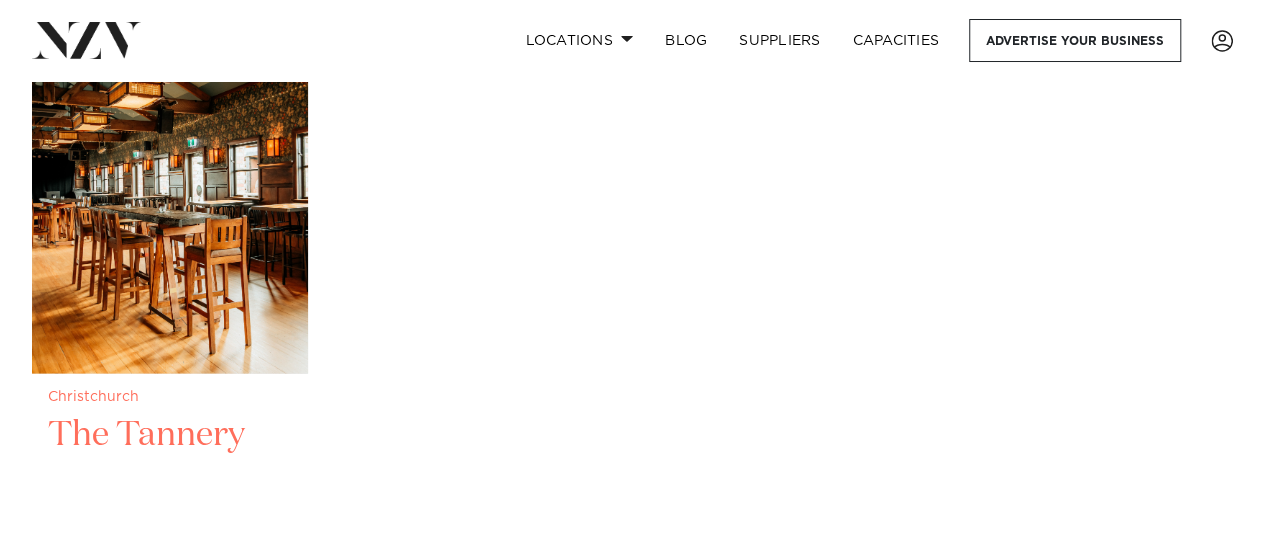 click at bounding box center [170, 188] 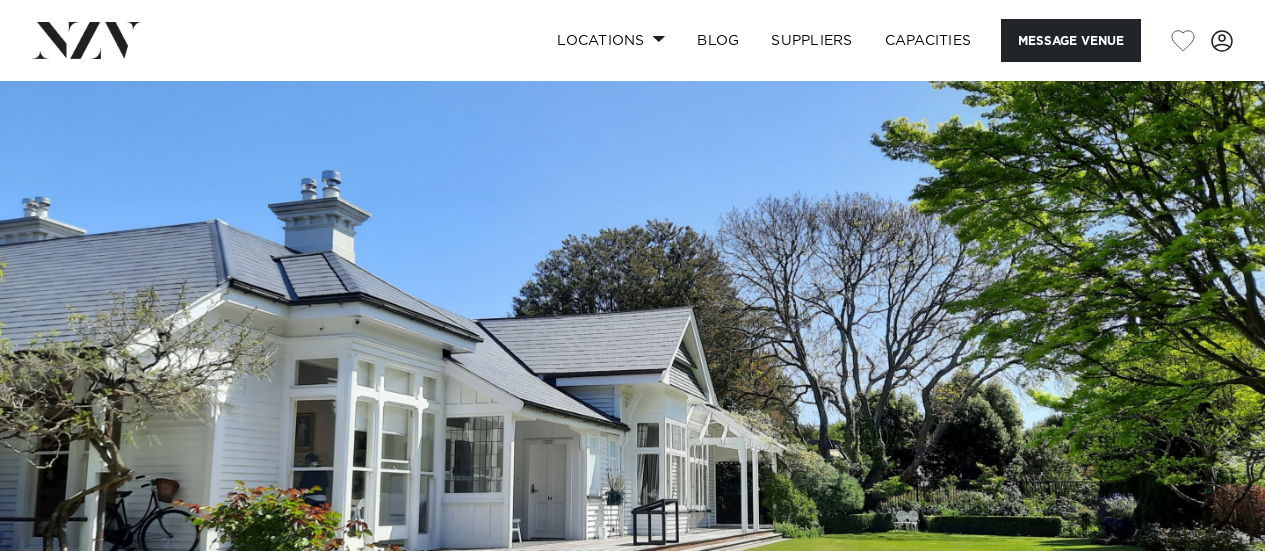 scroll, scrollTop: 0, scrollLeft: 0, axis: both 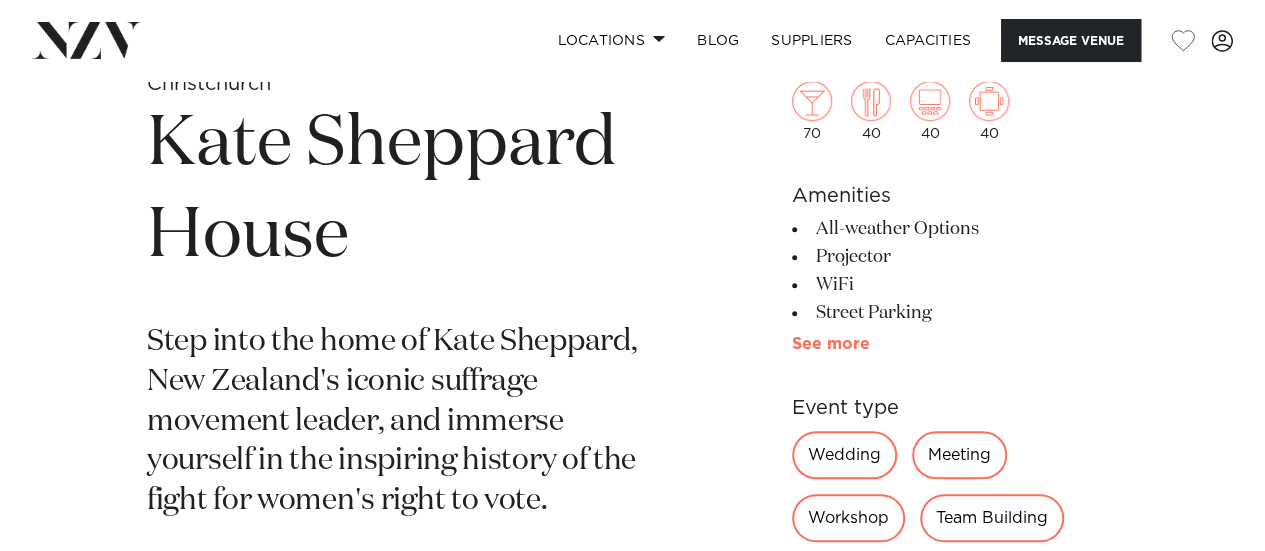 click on "See more" at bounding box center (870, 344) 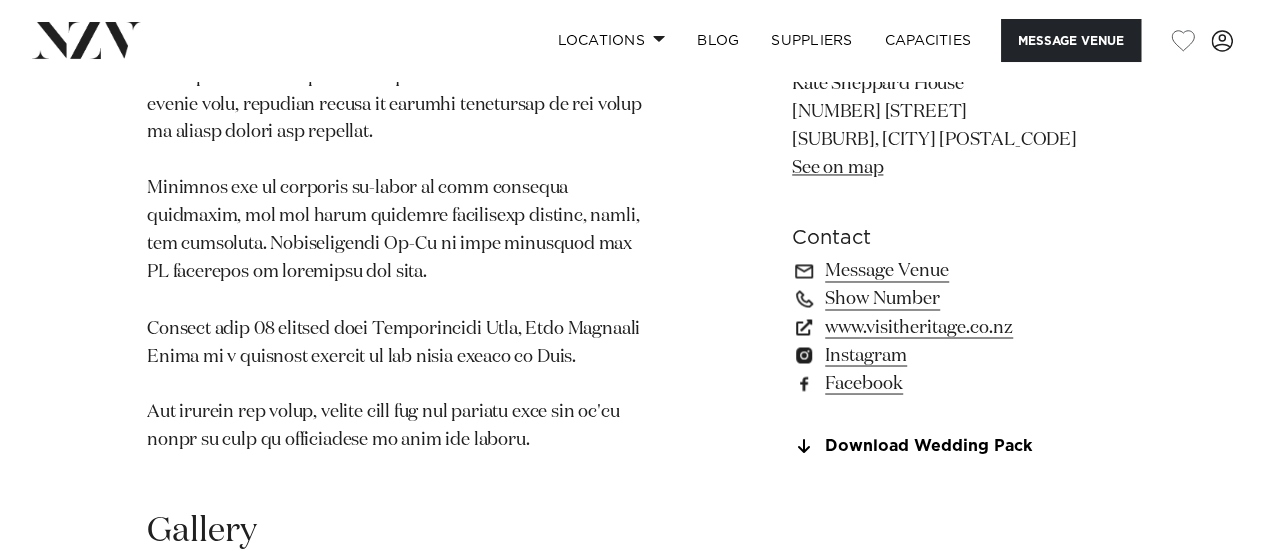 scroll, scrollTop: 1573, scrollLeft: 0, axis: vertical 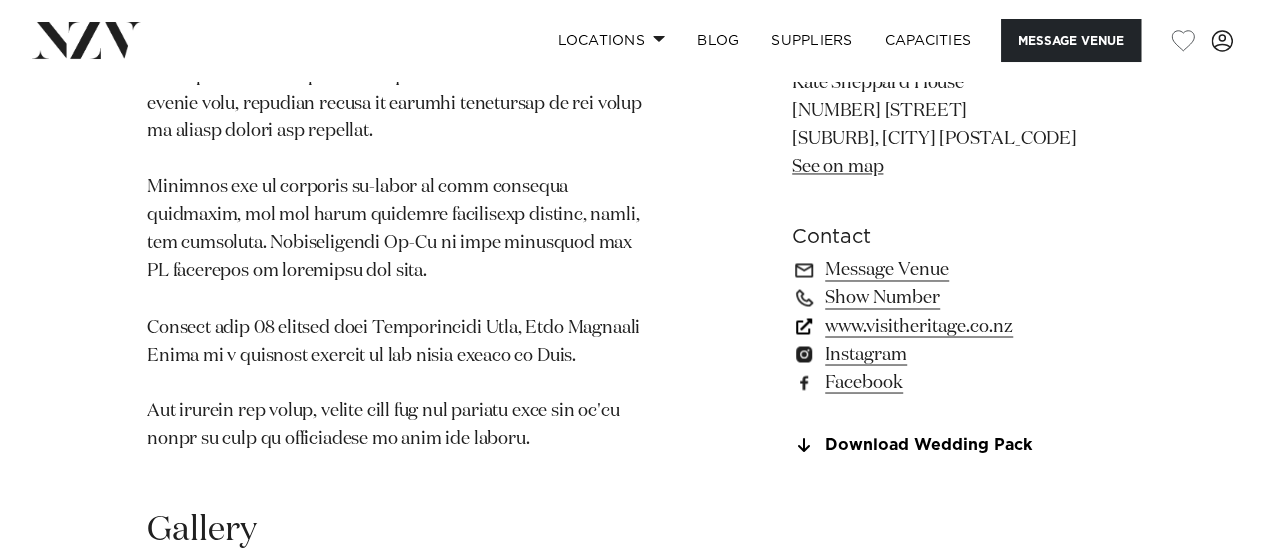 click on "www.visitheritage.co.nz" at bounding box center [955, 325] 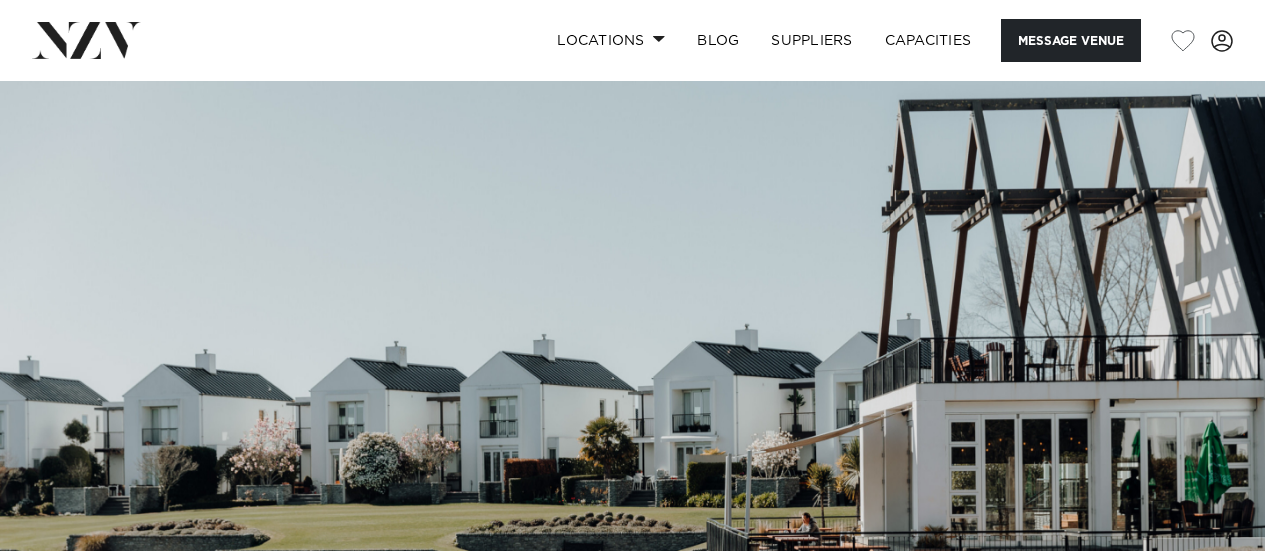 scroll, scrollTop: 0, scrollLeft: 0, axis: both 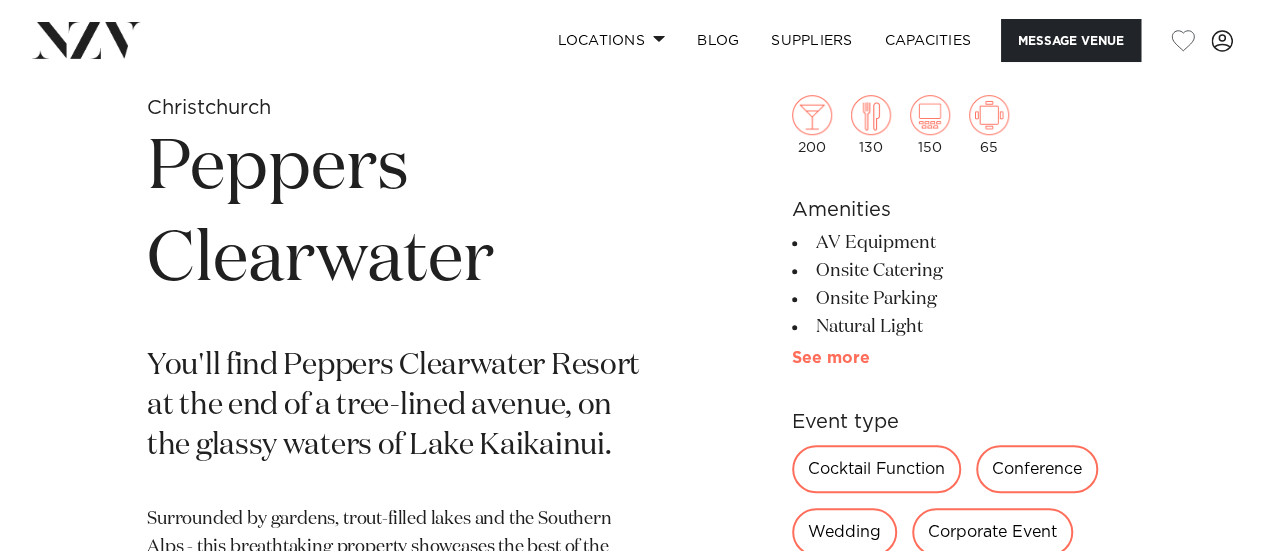 click on "See more" at bounding box center (870, 358) 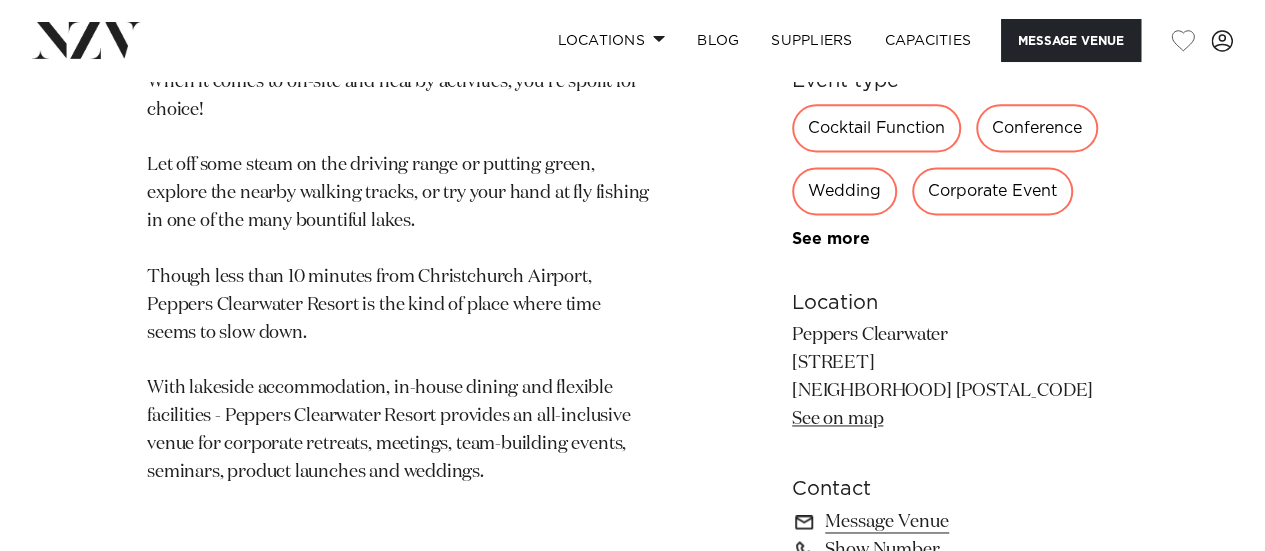 scroll, scrollTop: 1392, scrollLeft: 0, axis: vertical 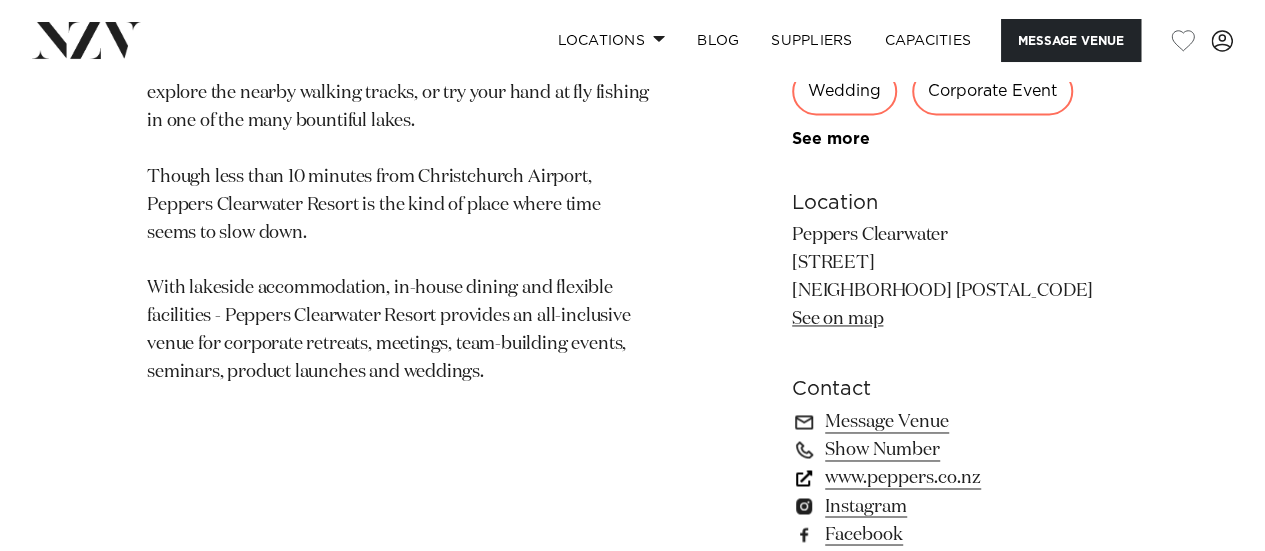 click on "www.peppers.co.nz" at bounding box center (955, 478) 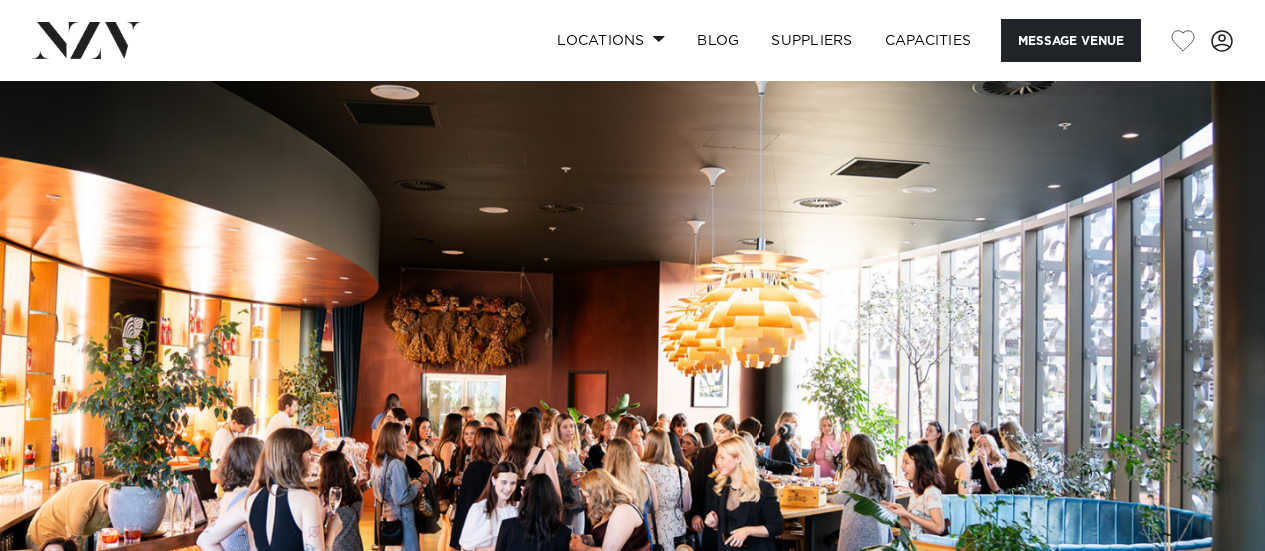 scroll, scrollTop: 0, scrollLeft: 0, axis: both 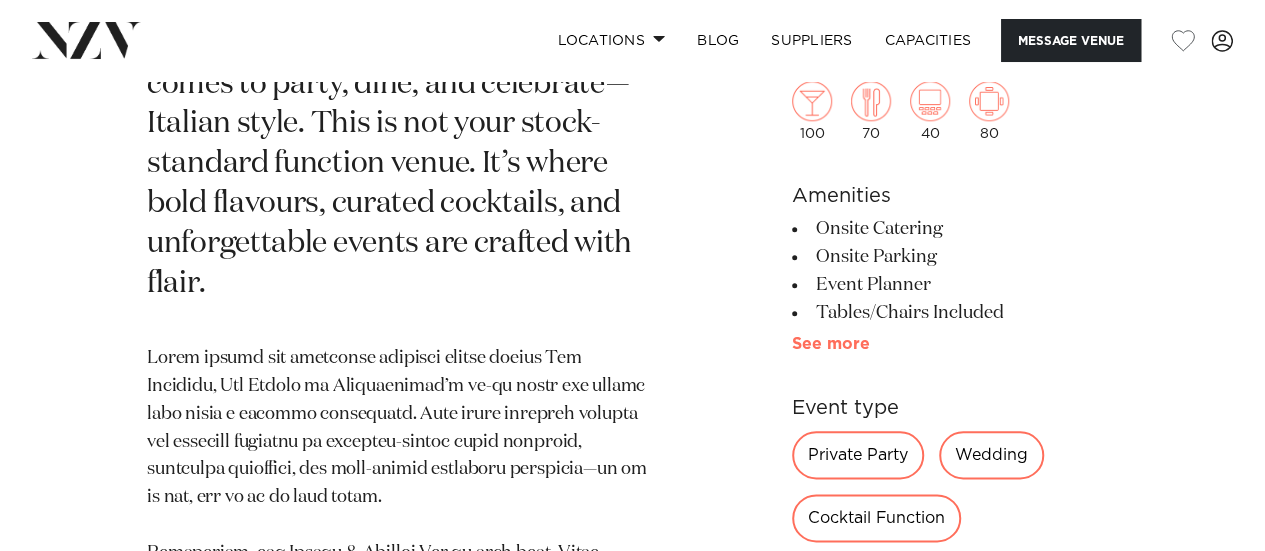 click on "100
70
40
80
Amenities
Onsite Catering
Onsite Parking
Event Planner
Tables/Chairs Included
Natural Light
Tableware
All-weather Options" at bounding box center [955, 505] 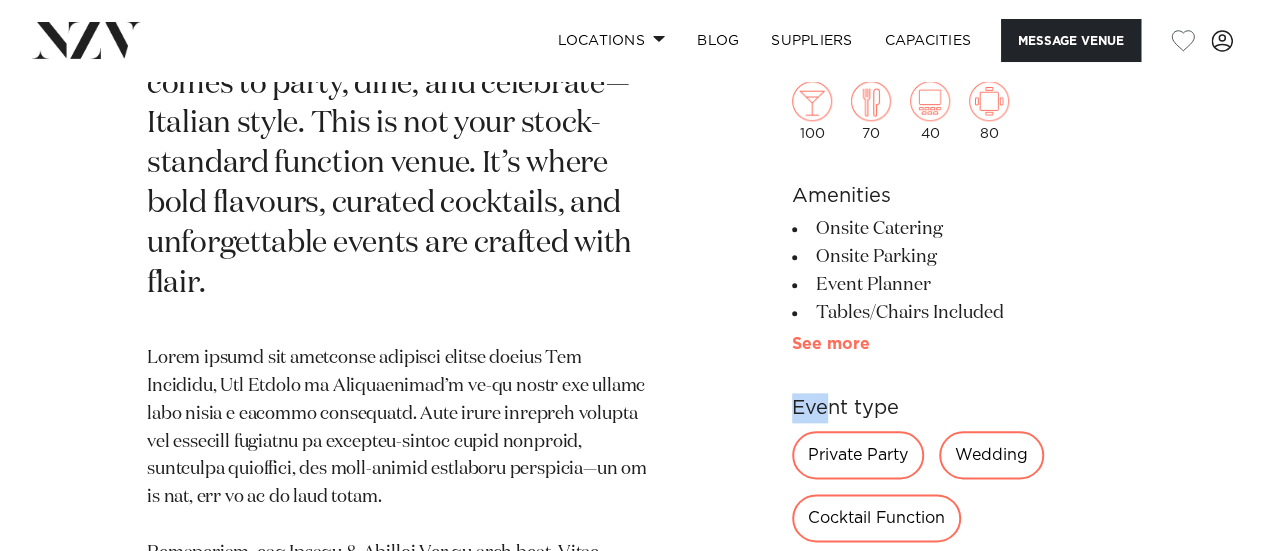 click on "See more" at bounding box center [870, 344] 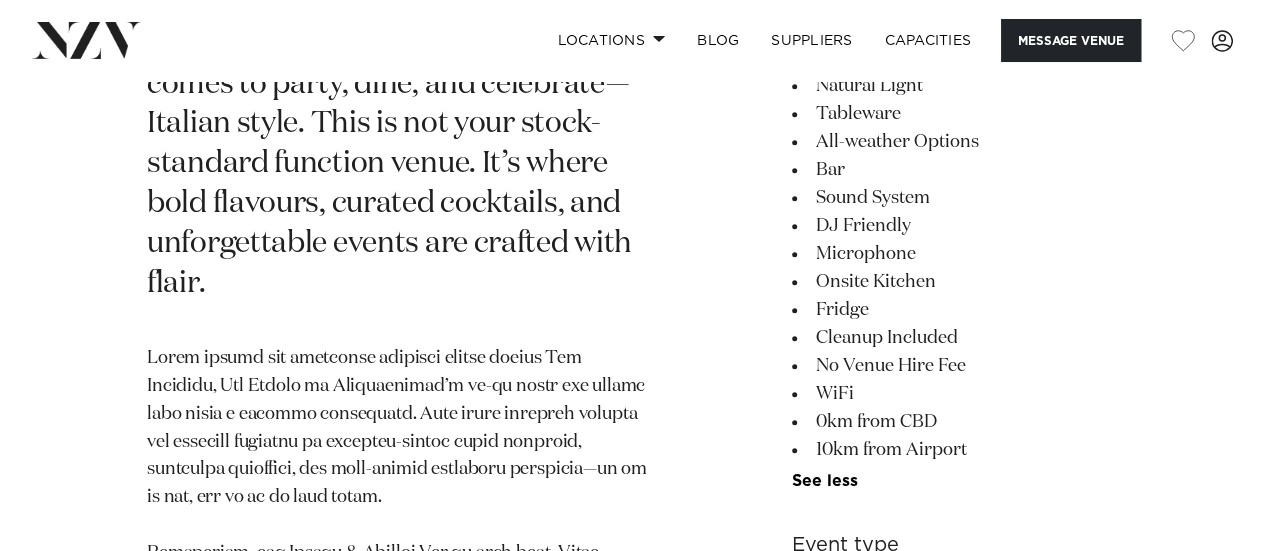 click at bounding box center [398, 707] 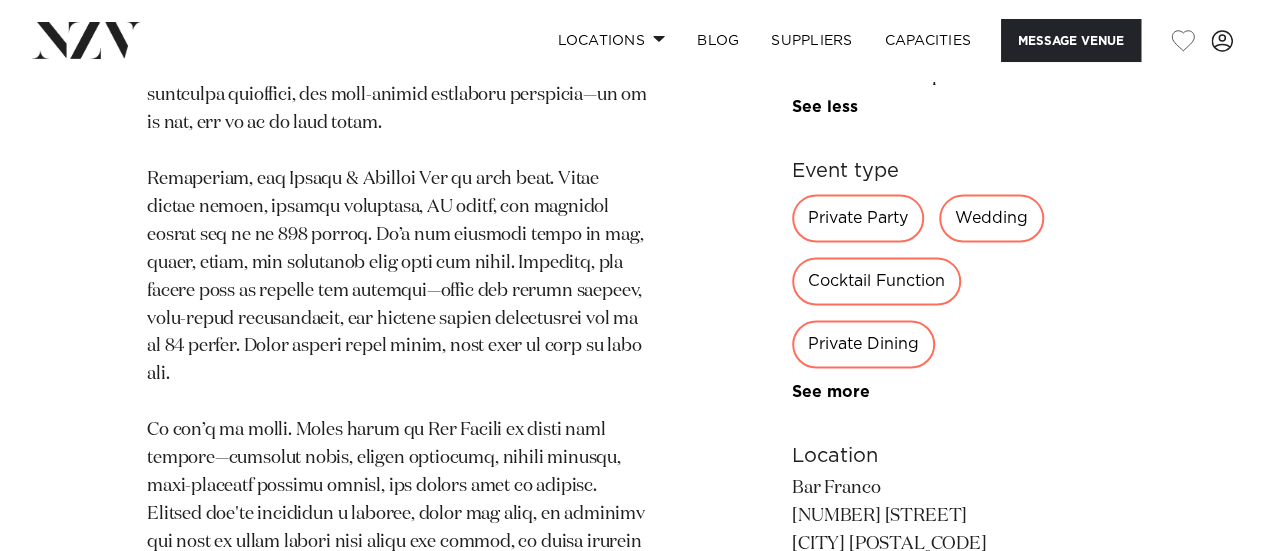 scroll, scrollTop: 1621, scrollLeft: 0, axis: vertical 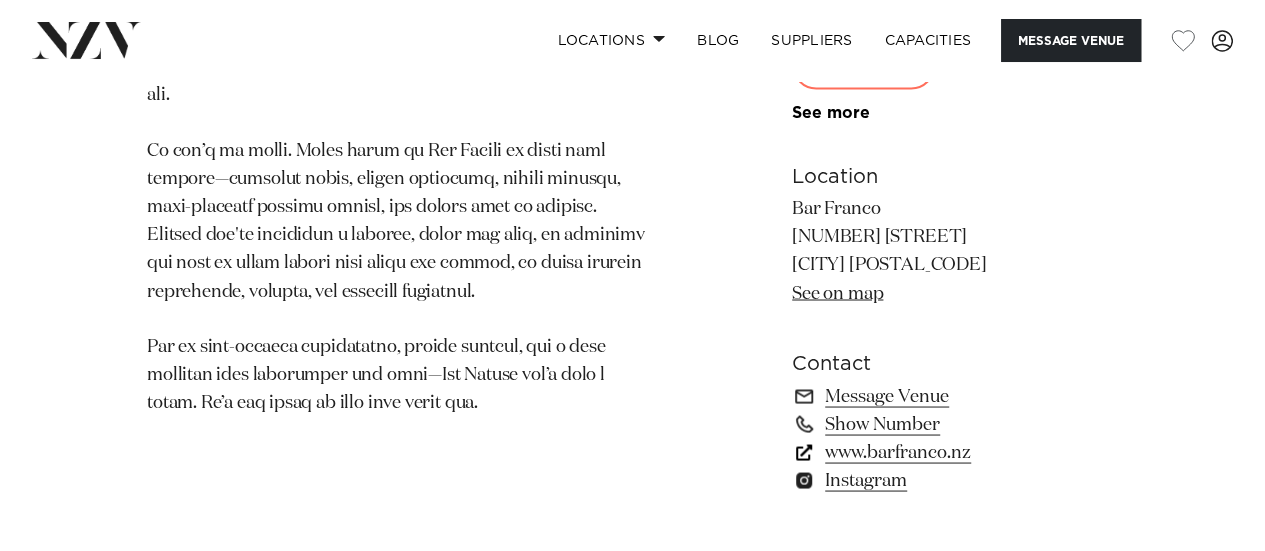 click on "www.barfranco.nz" at bounding box center [955, 452] 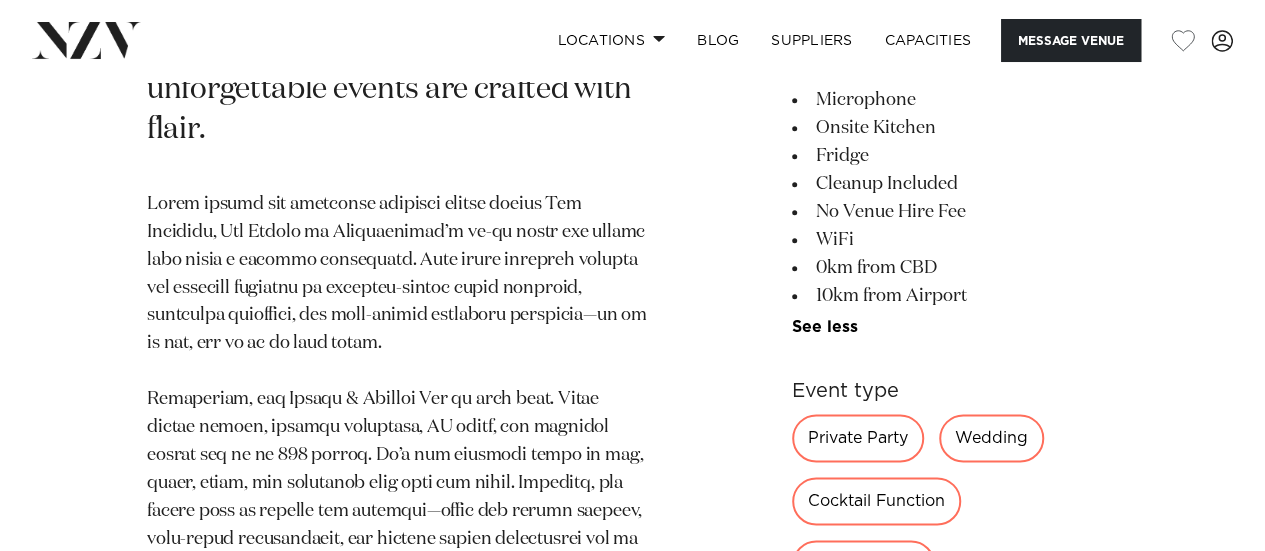 scroll, scrollTop: 1104, scrollLeft: 0, axis: vertical 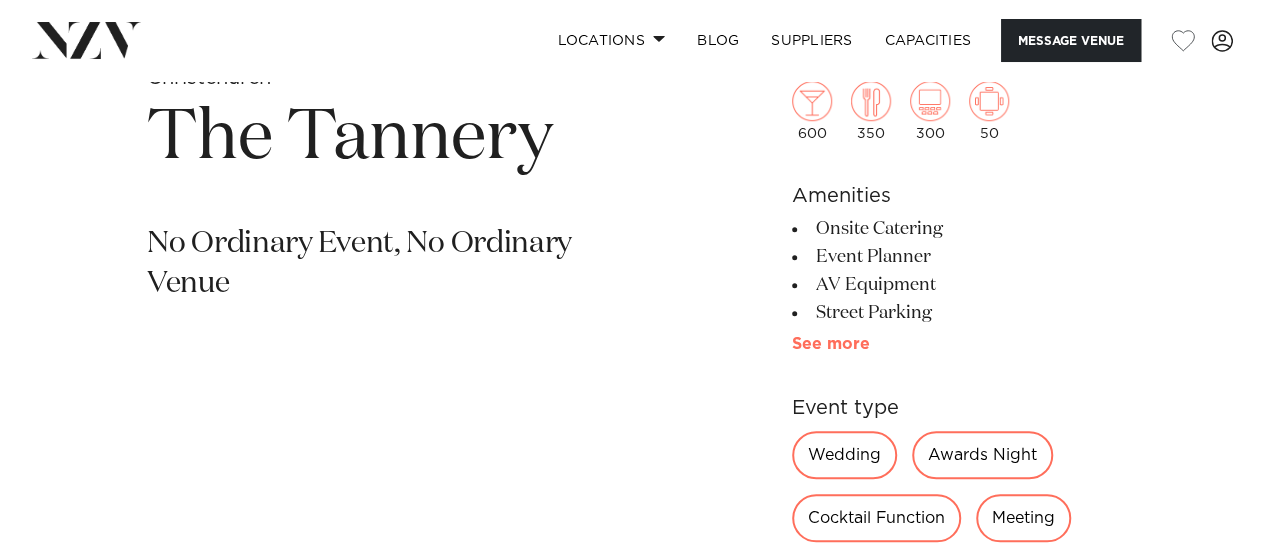 click on "See more" at bounding box center [870, 344] 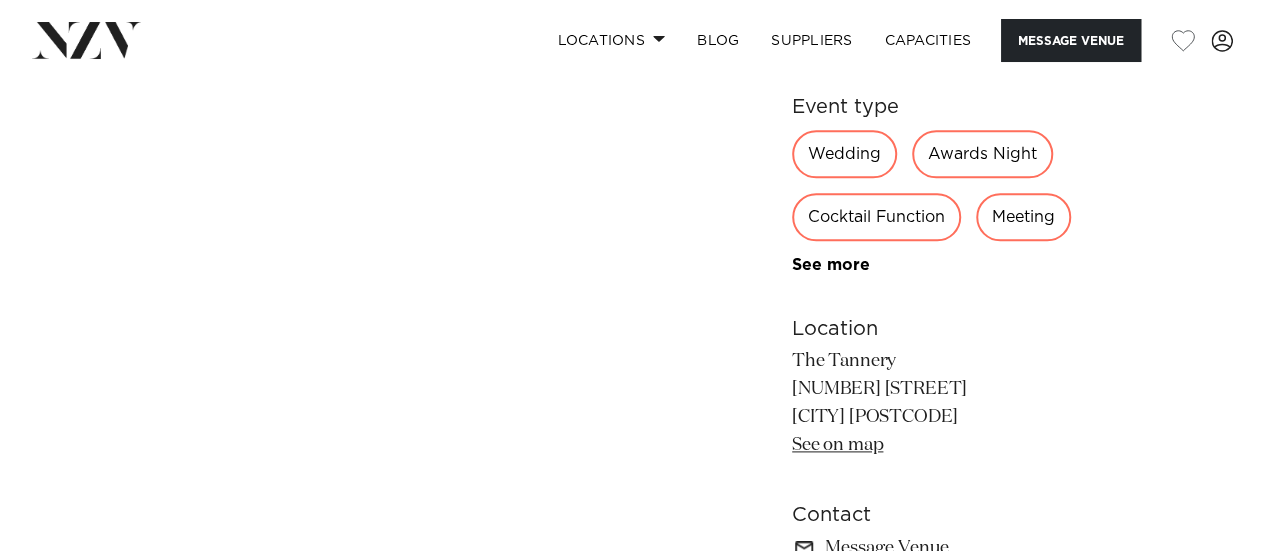 scroll, scrollTop: 1249, scrollLeft: 0, axis: vertical 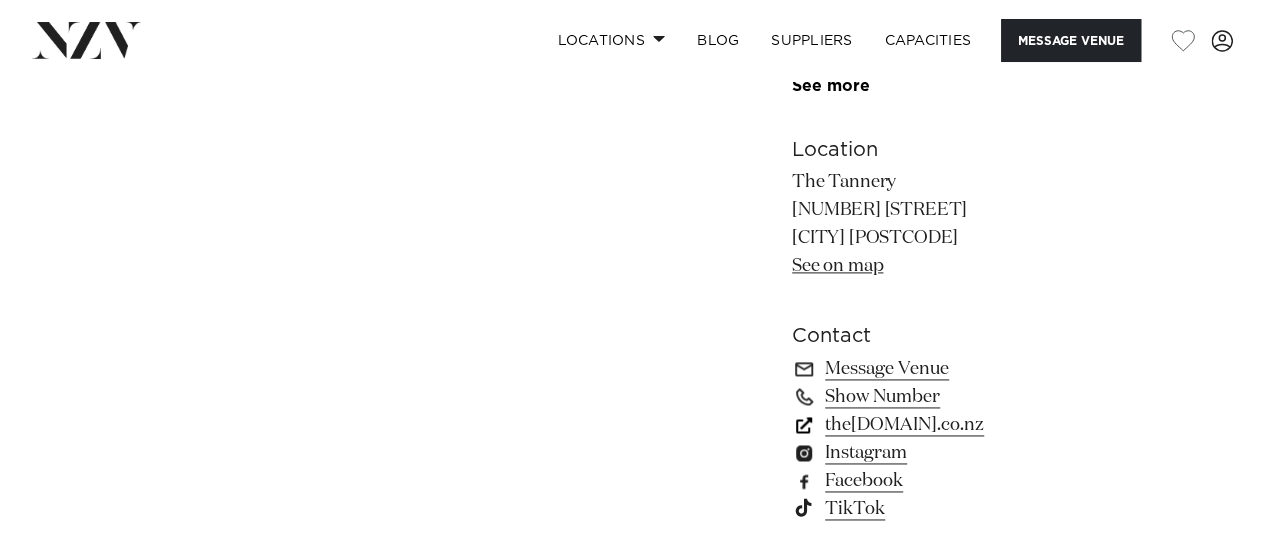click on "the[DOMAIN].co.nz" at bounding box center [955, 425] 